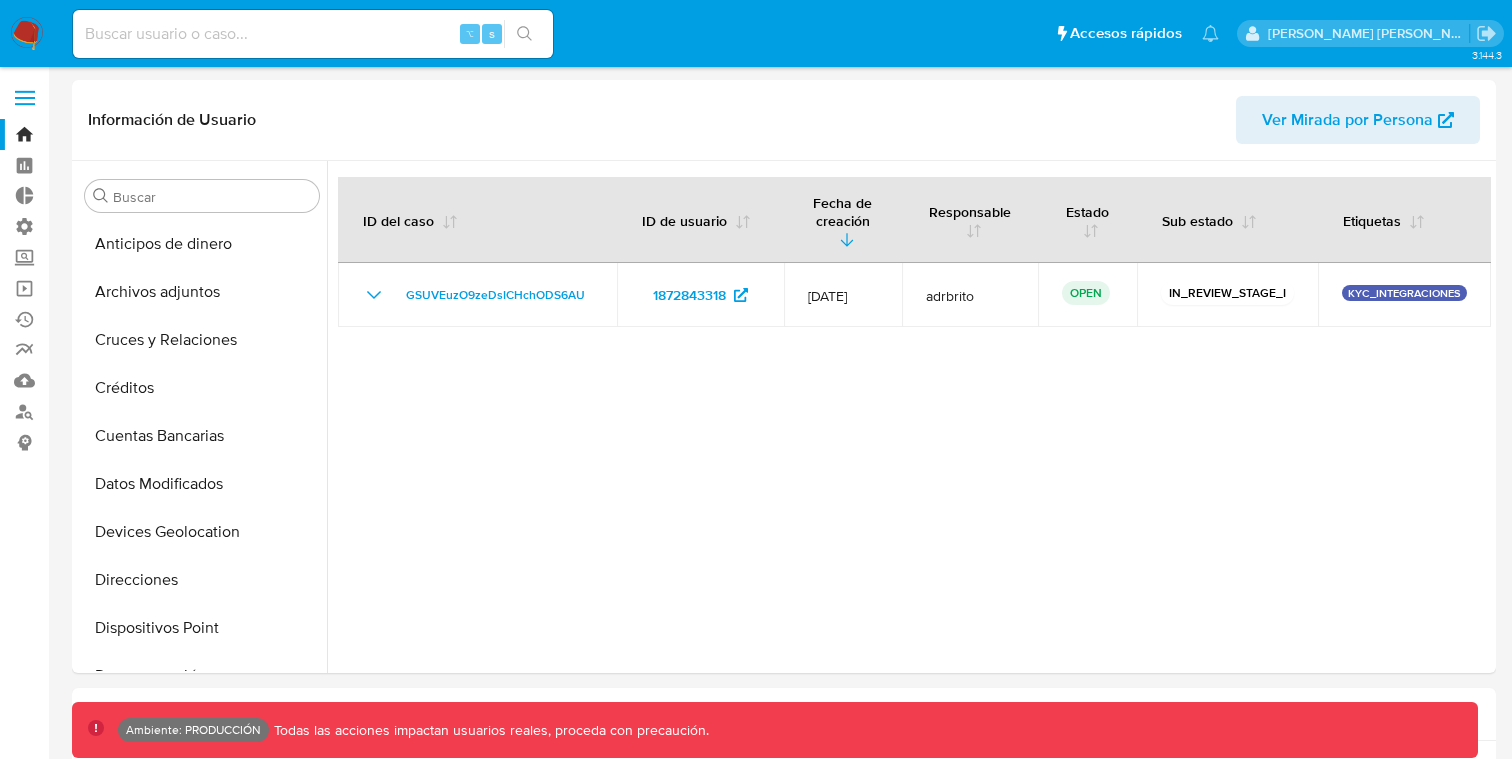 select on "10" 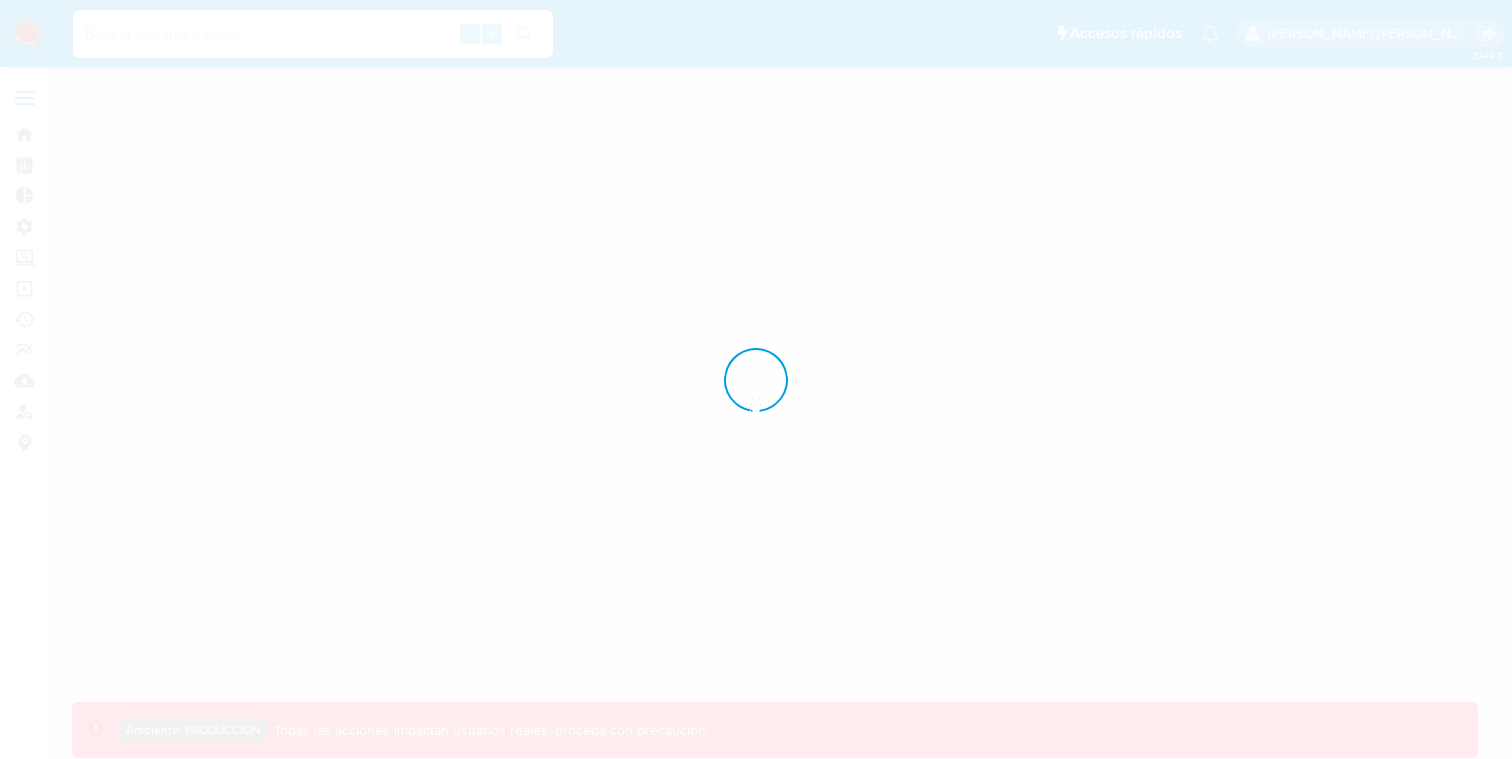 scroll, scrollTop: 0, scrollLeft: 0, axis: both 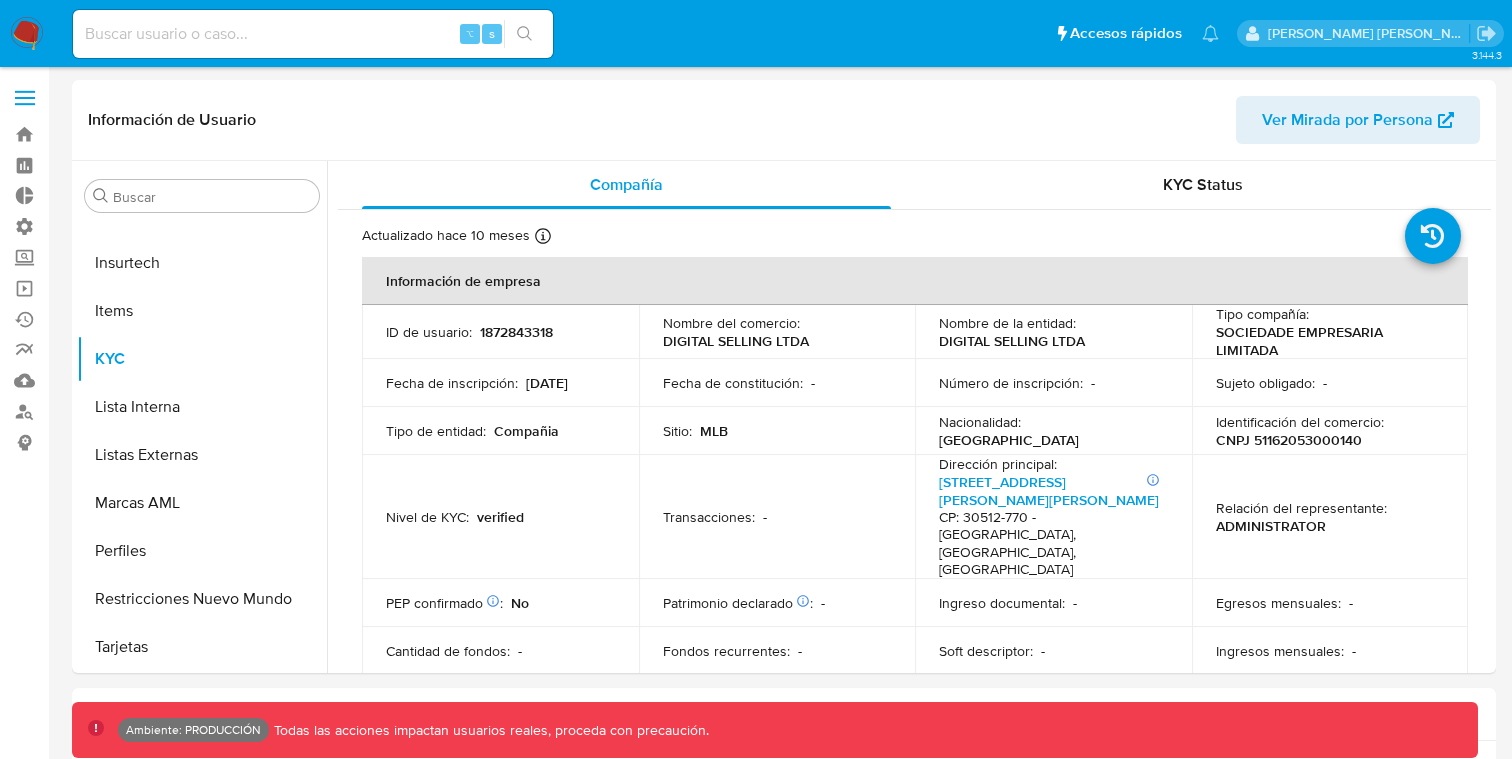 select on "10" 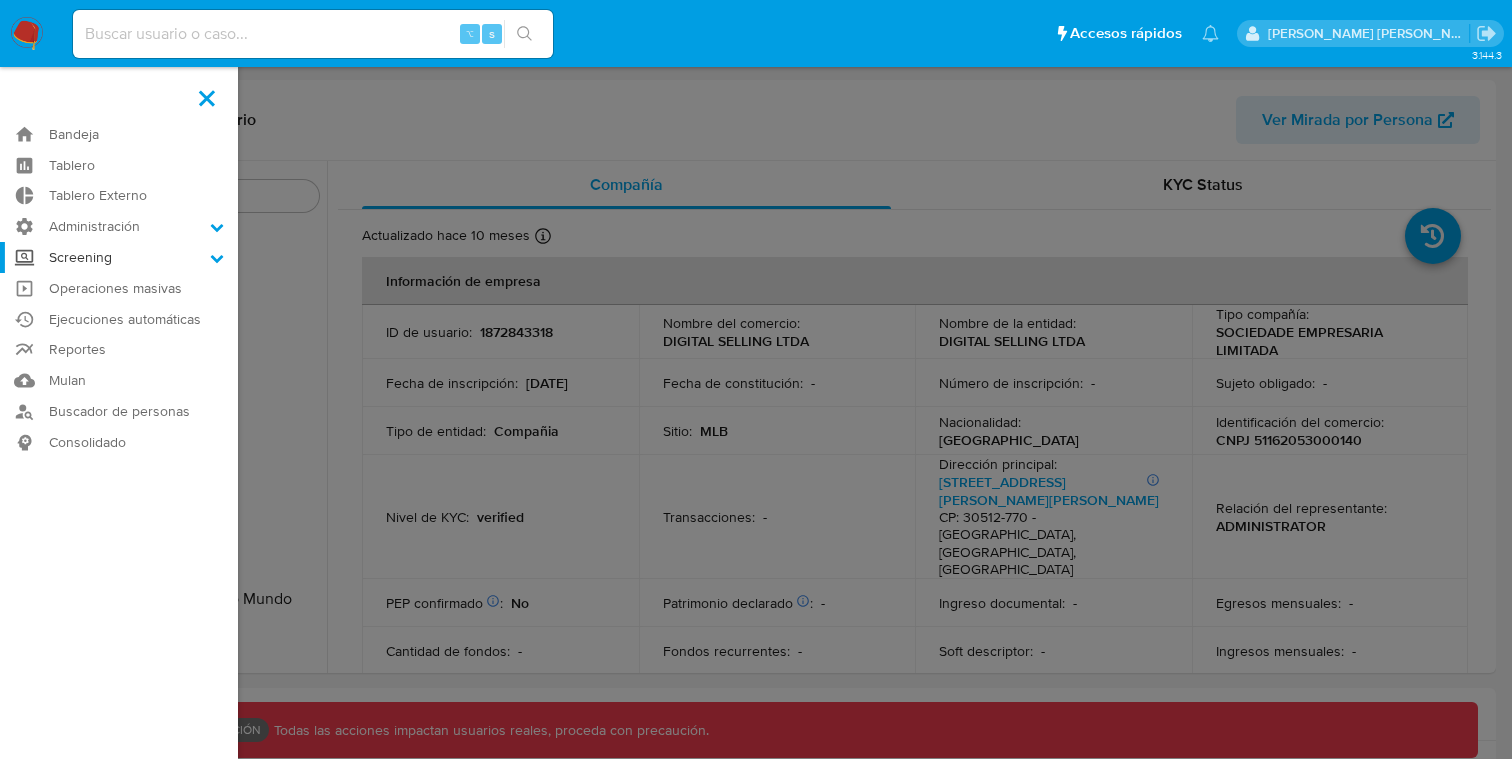 click on "Screening" at bounding box center (119, 257) 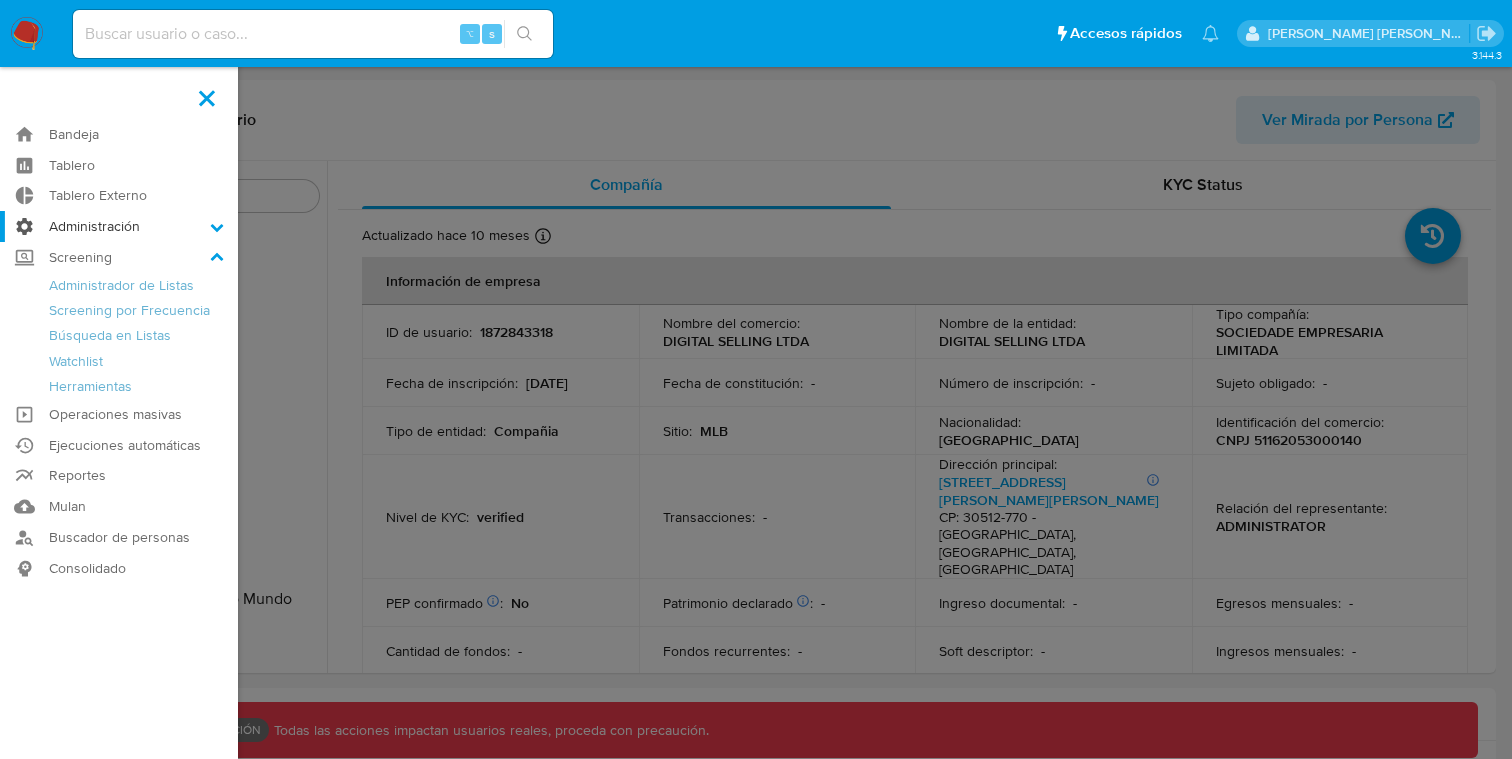 click on "Administración" at bounding box center [119, 226] 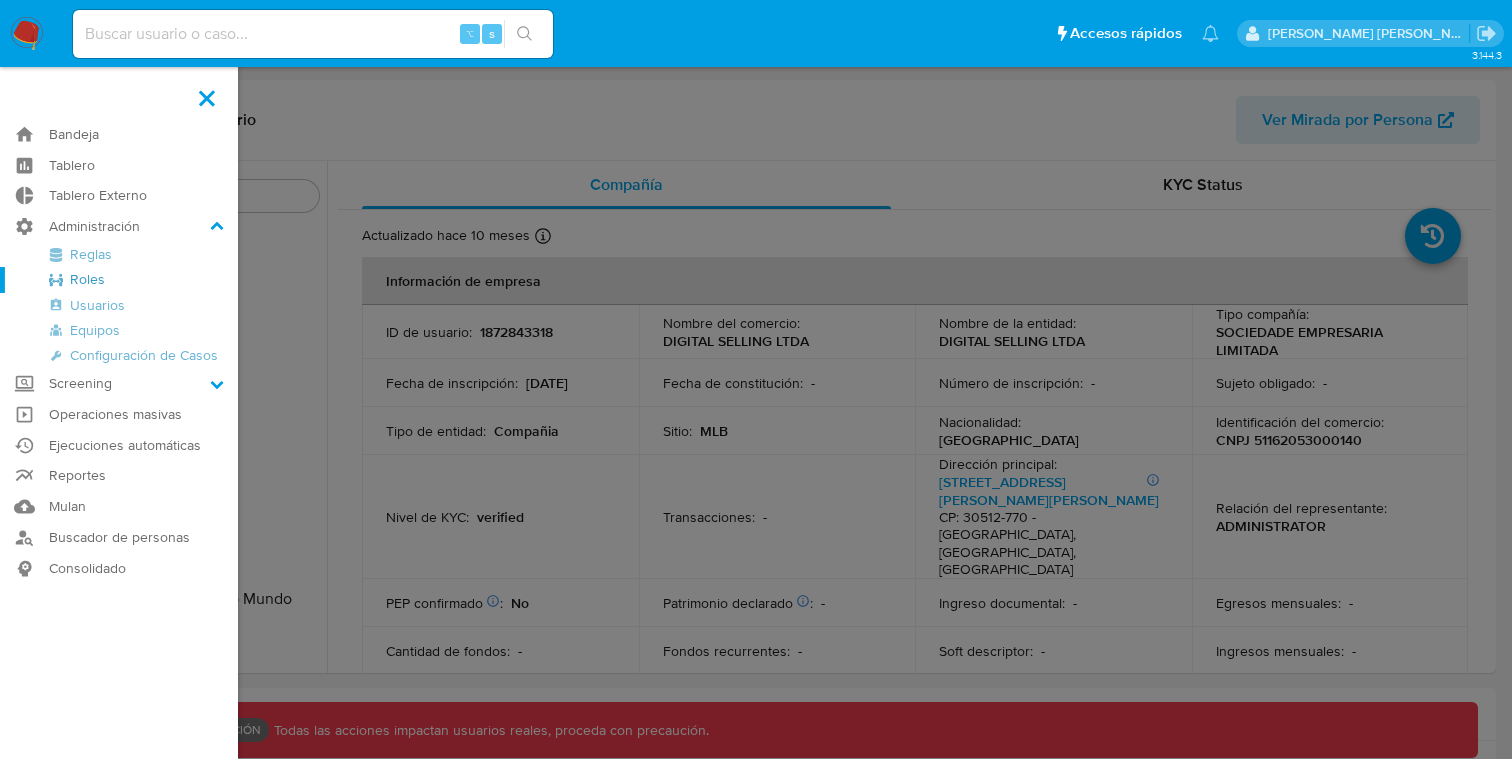 click on "Roles" at bounding box center (119, 279) 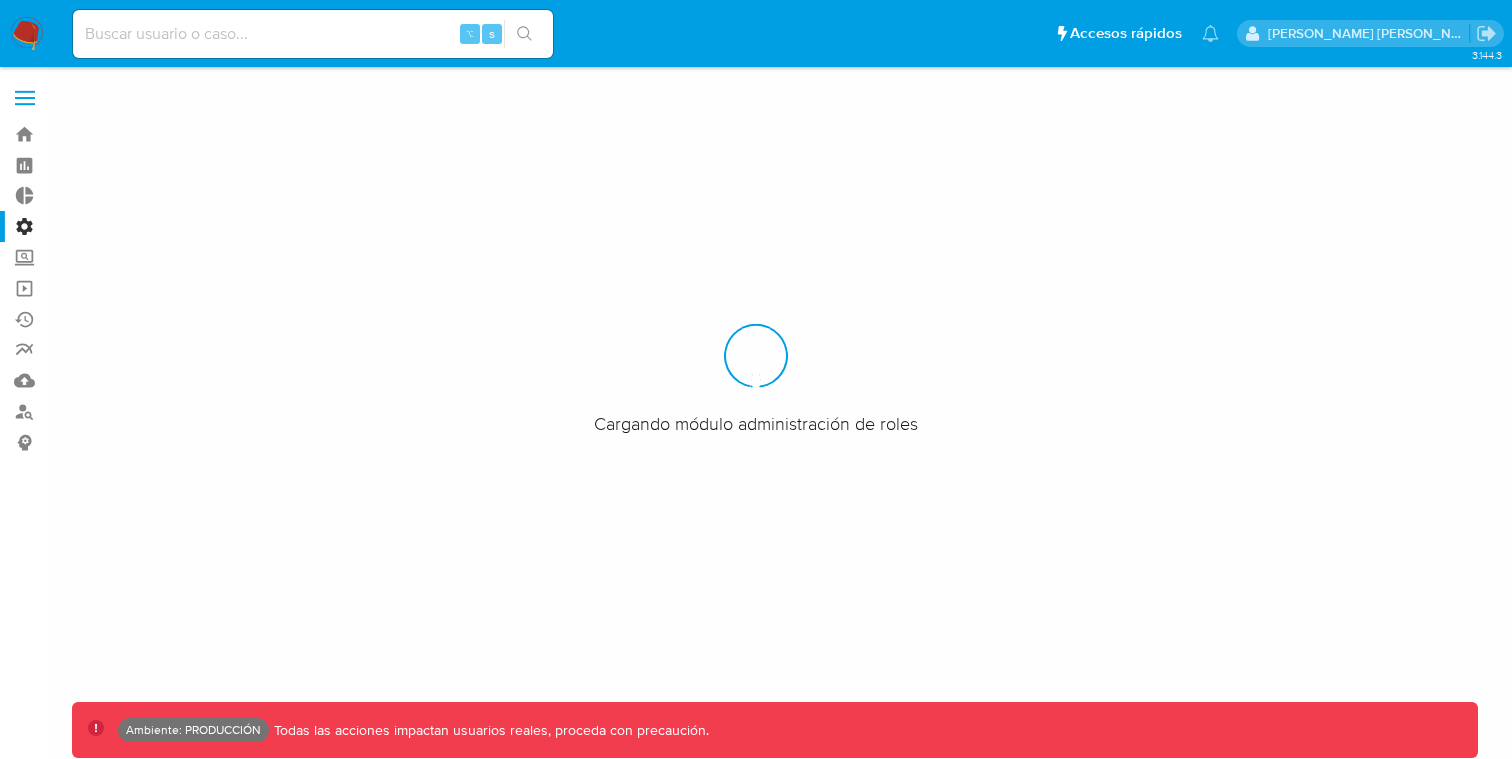 scroll, scrollTop: 0, scrollLeft: 0, axis: both 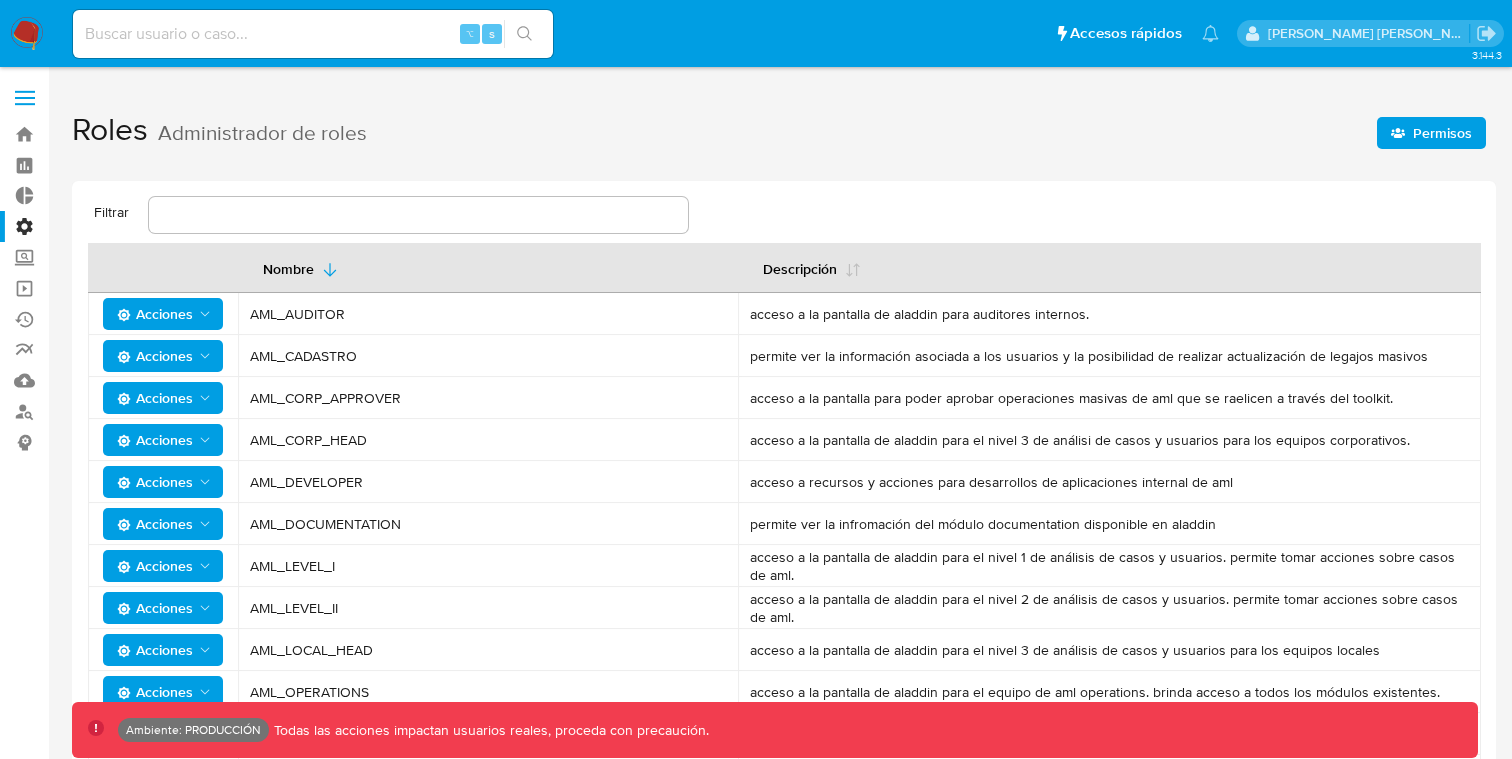 click on "Permisos" at bounding box center [1442, 133] 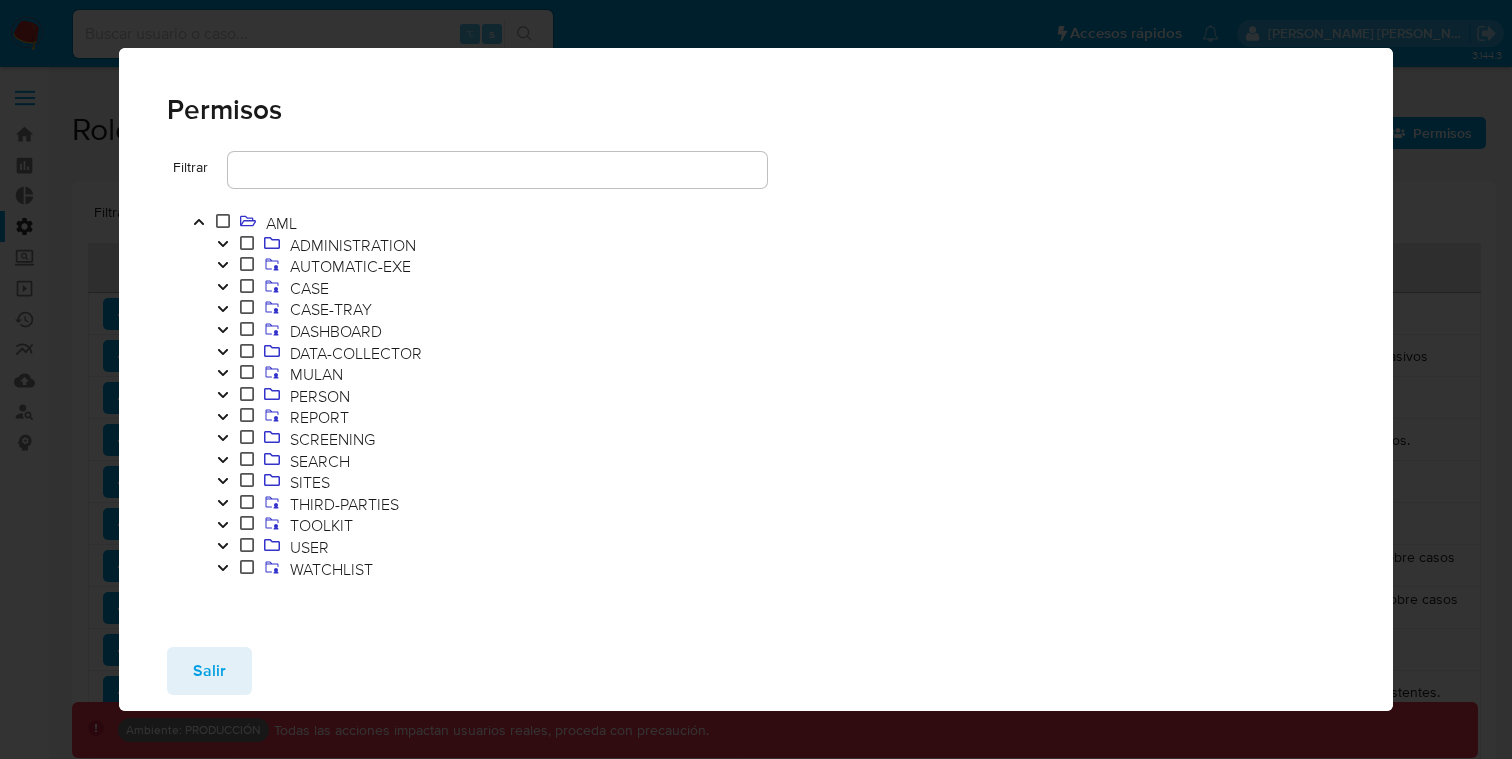 click 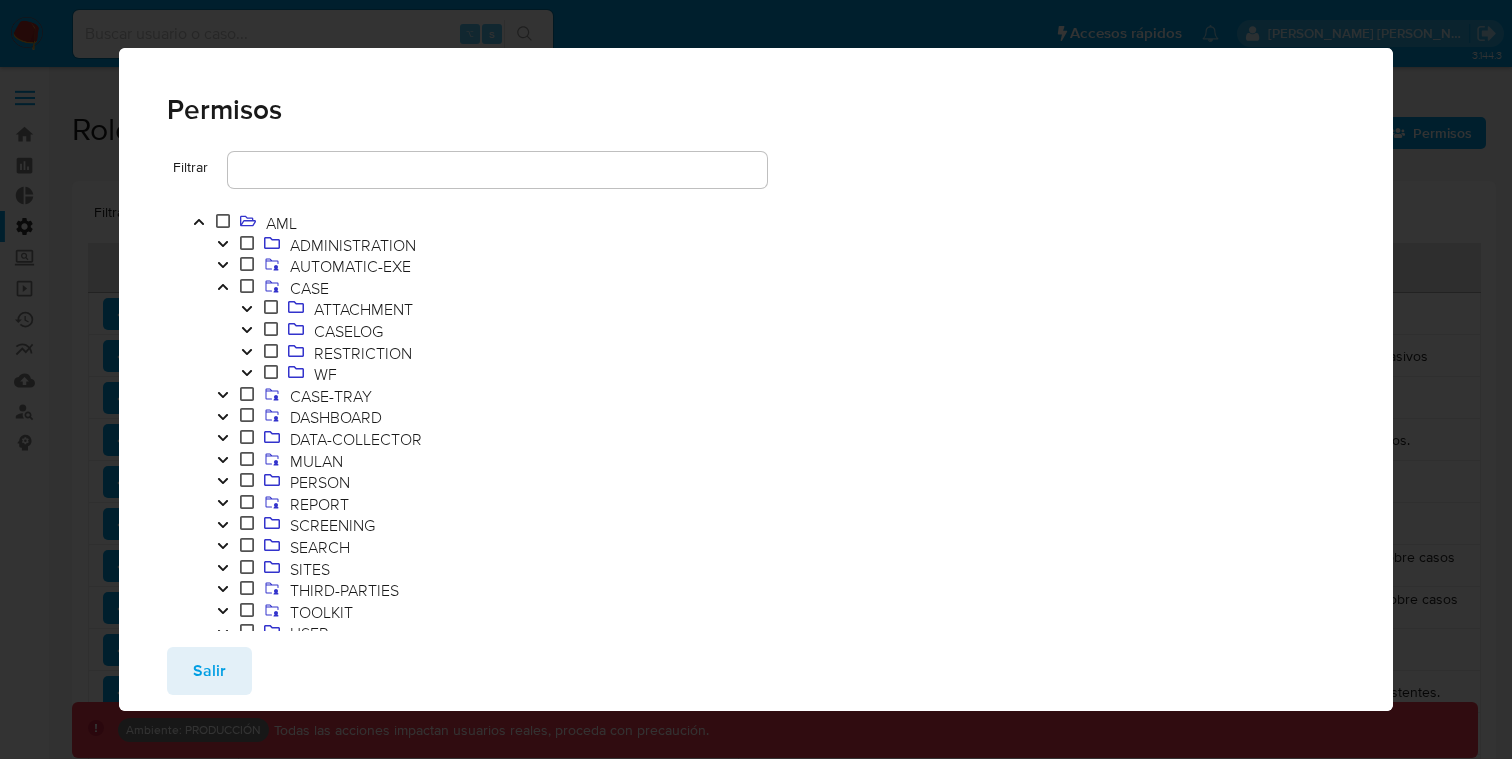 click 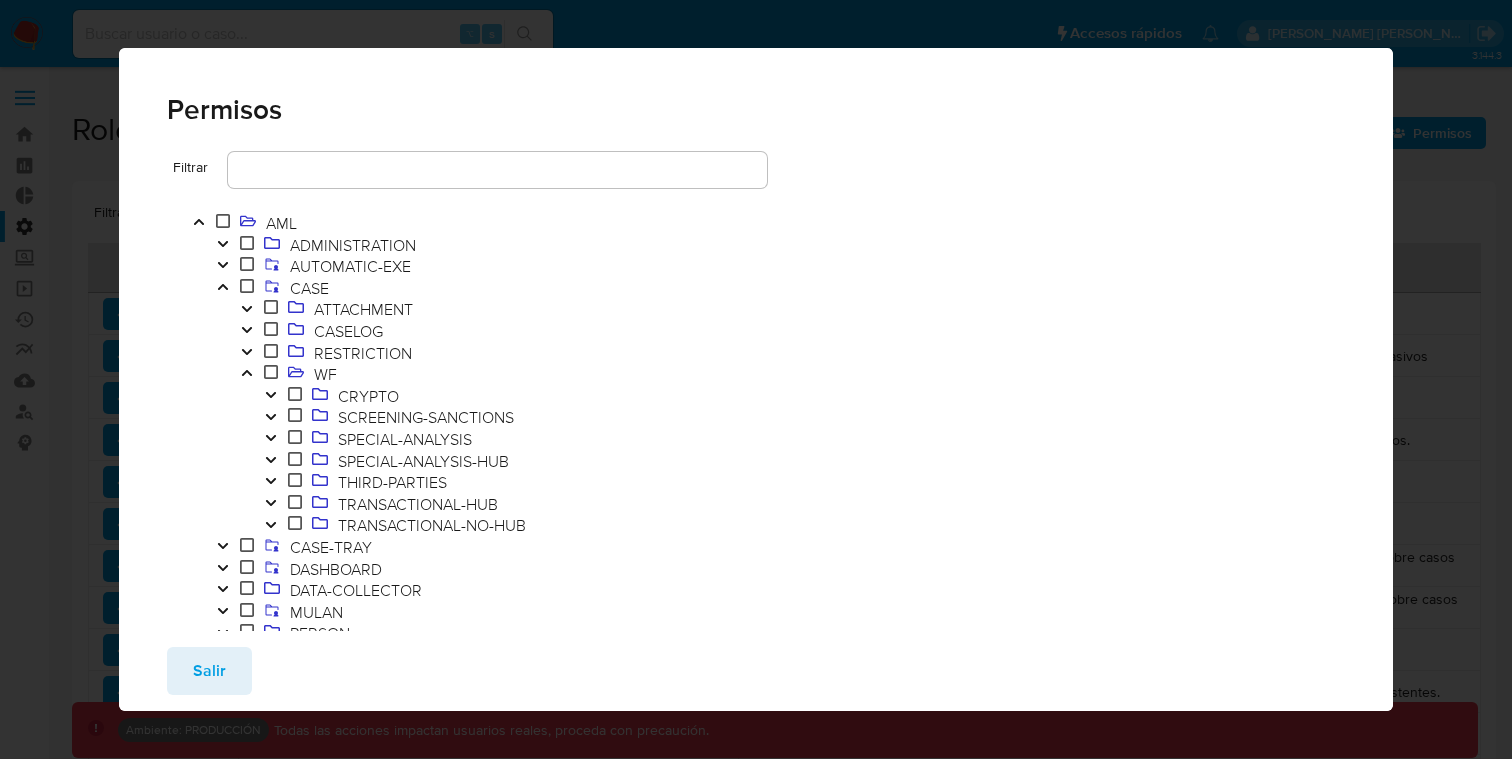 click 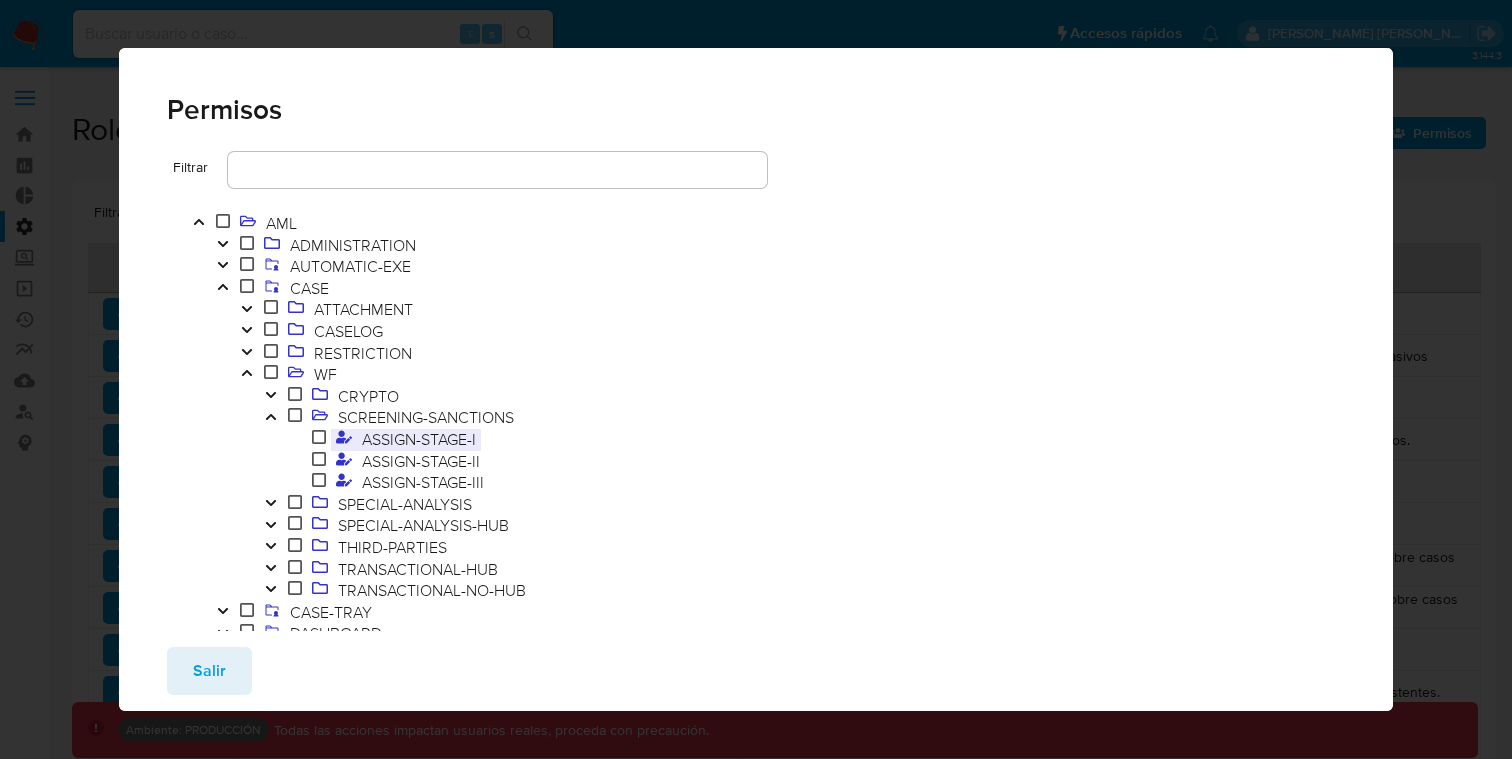 click on "ASSIGN-STAGE-I" at bounding box center [419, 439] 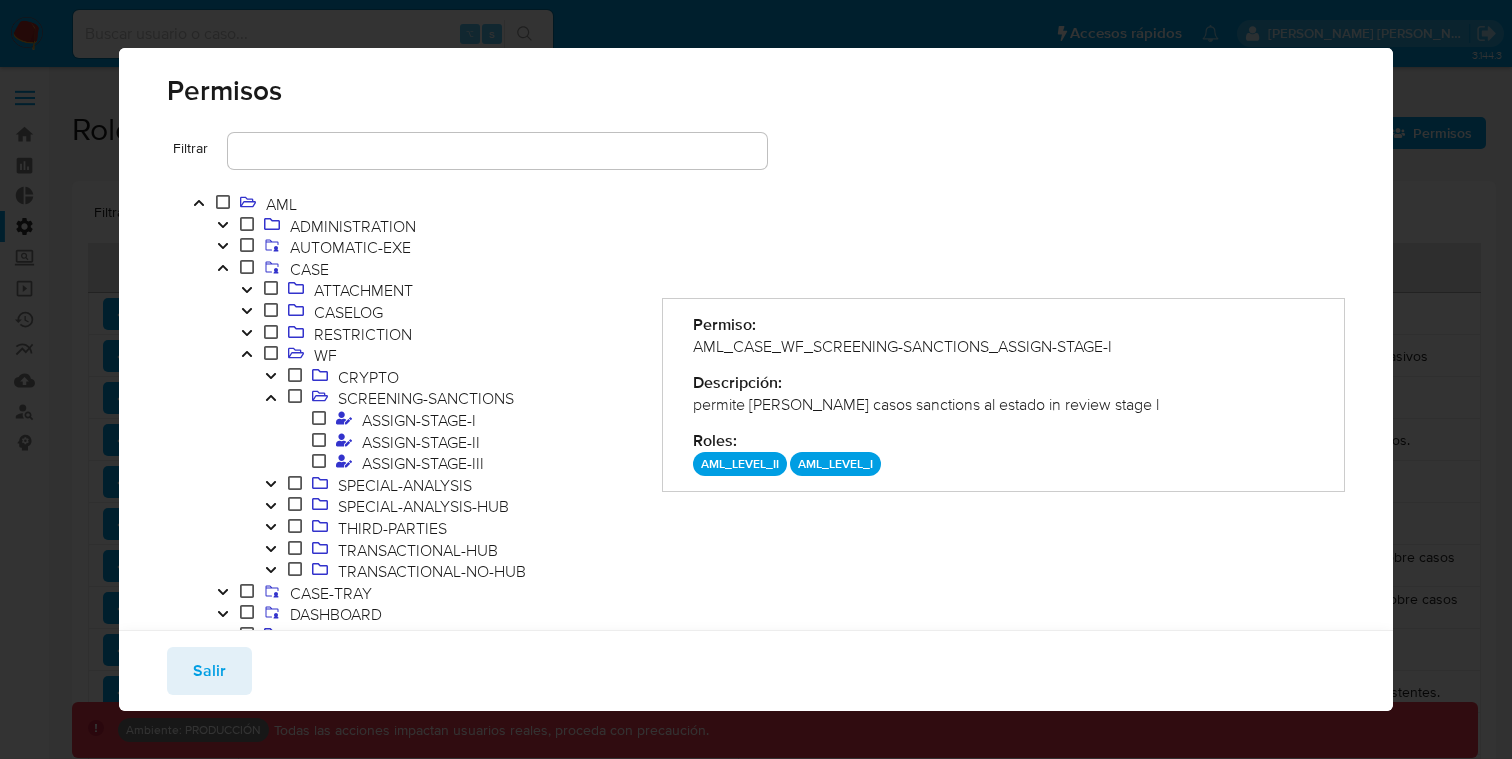 scroll, scrollTop: 33, scrollLeft: 0, axis: vertical 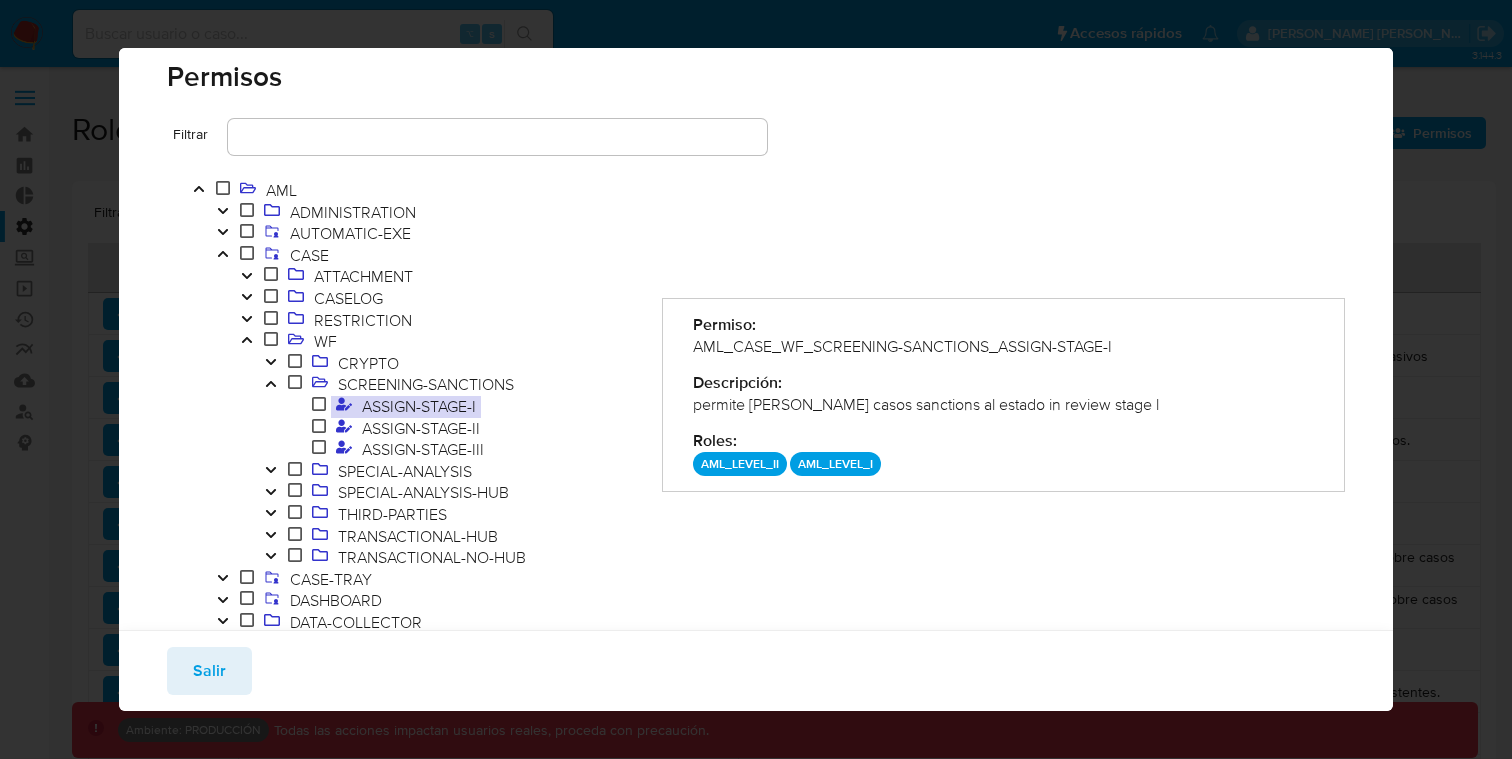 click on "AML_CASE_WF_SCREENING-SANCTIONS_ASSIGN-STAGE-I" at bounding box center (1003, 347) 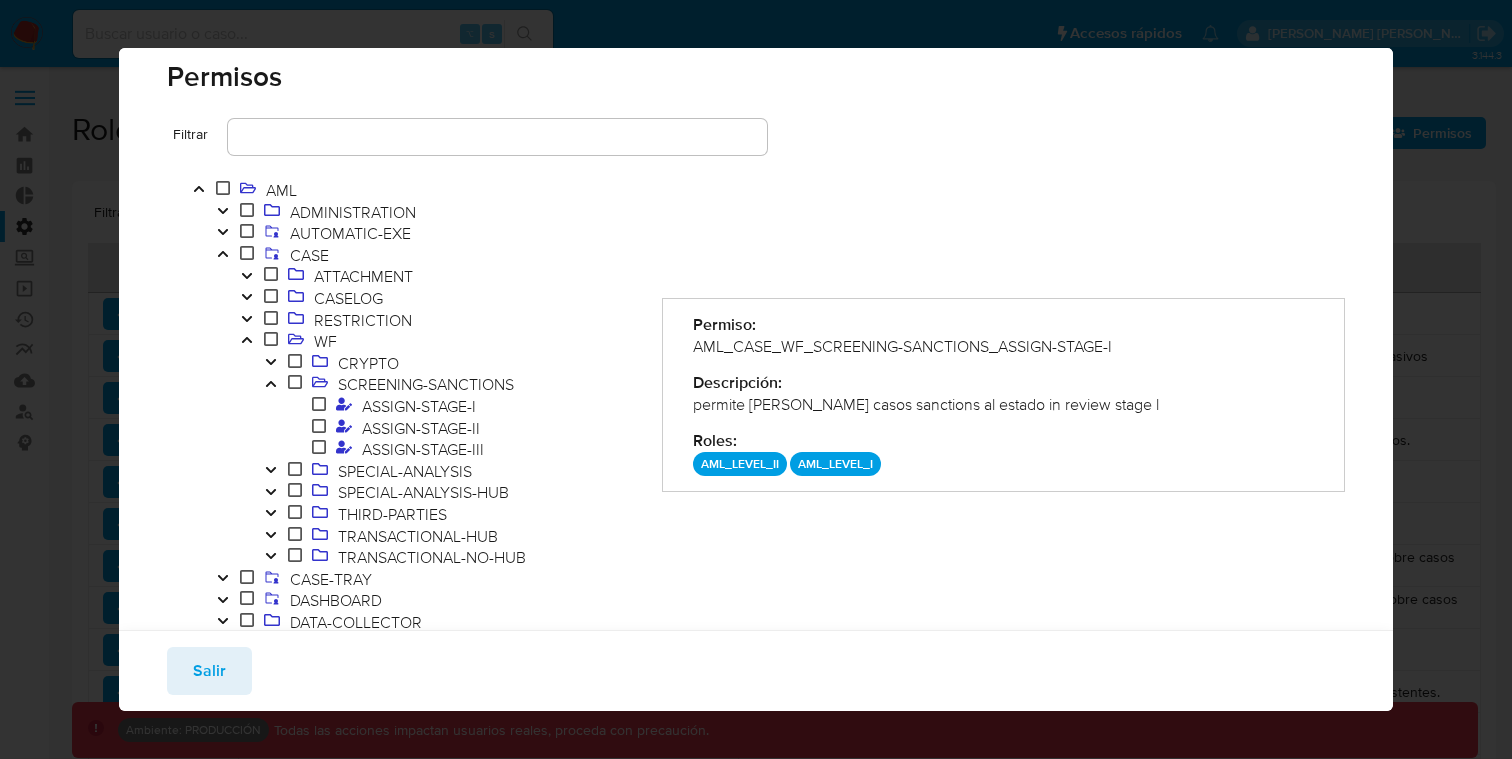 drag, startPoint x: 905, startPoint y: 345, endPoint x: 1116, endPoint y: 349, distance: 211.03792 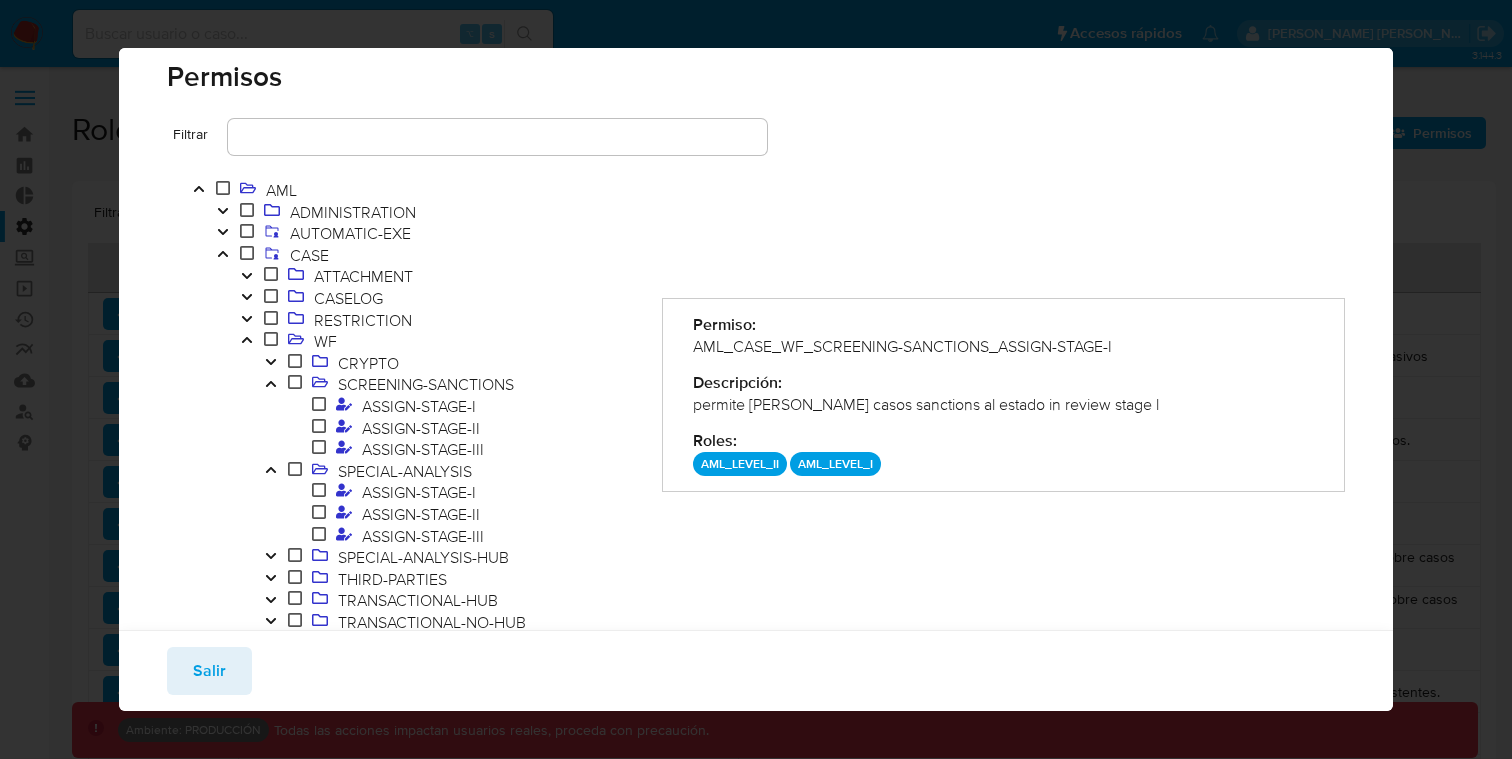 click 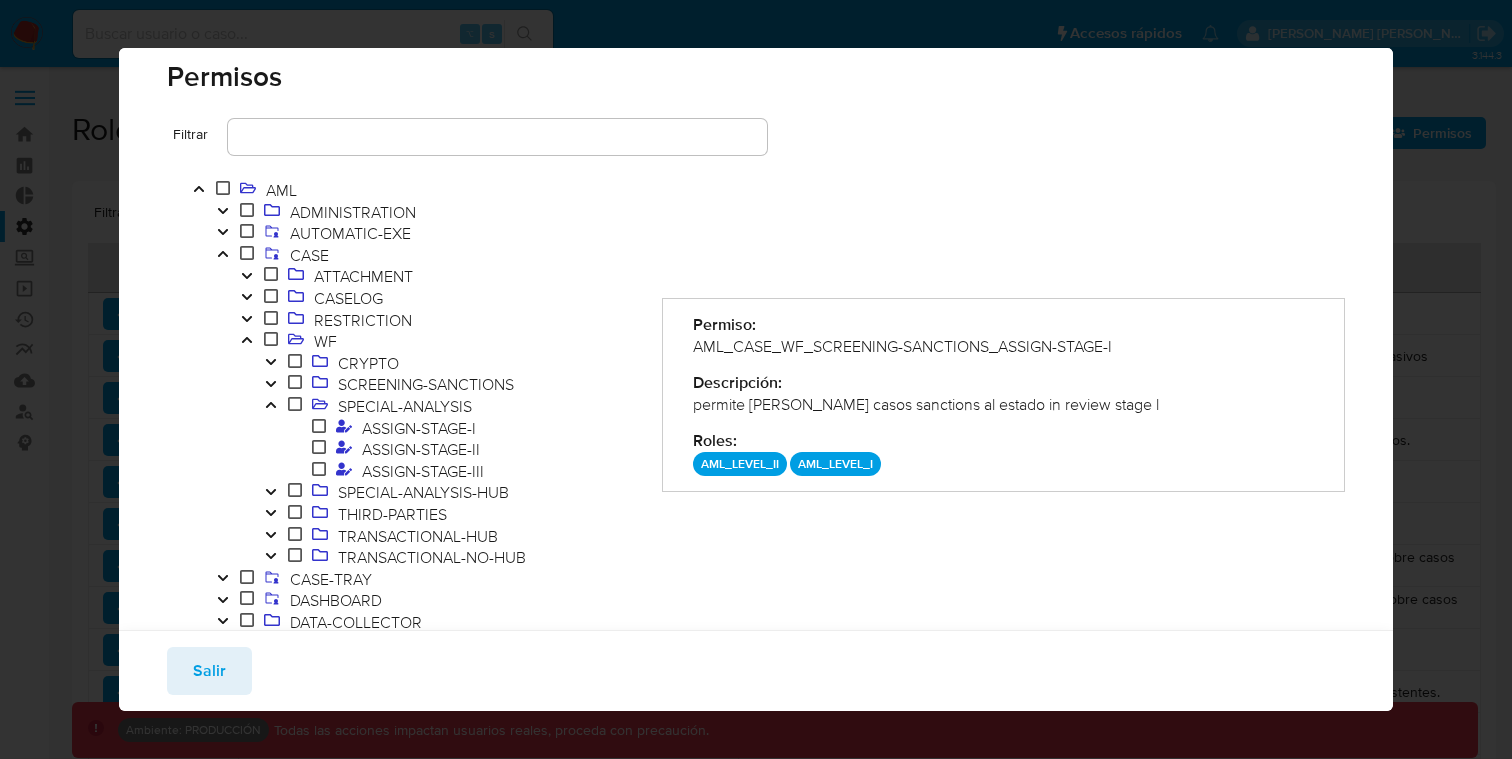 click 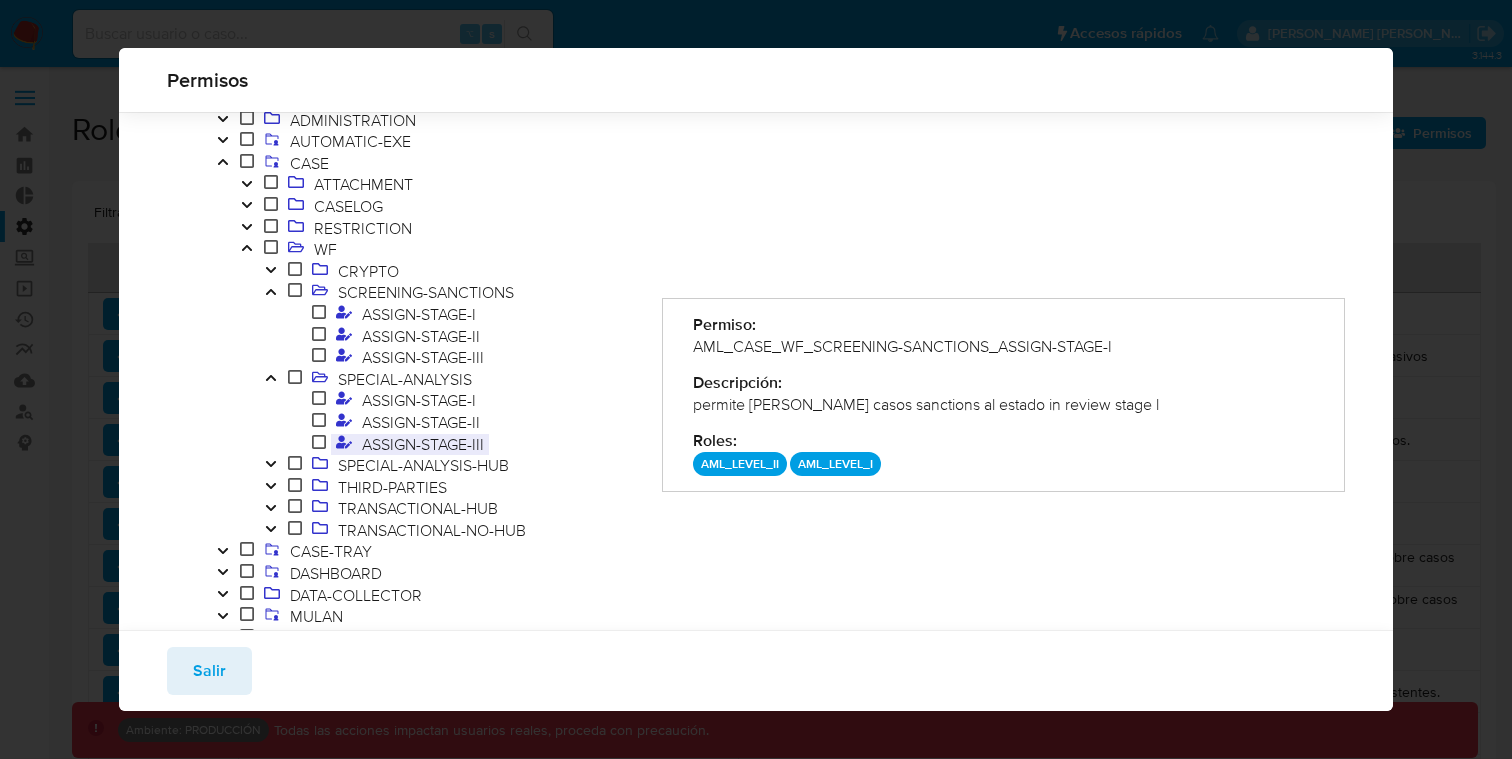 scroll, scrollTop: 83, scrollLeft: 0, axis: vertical 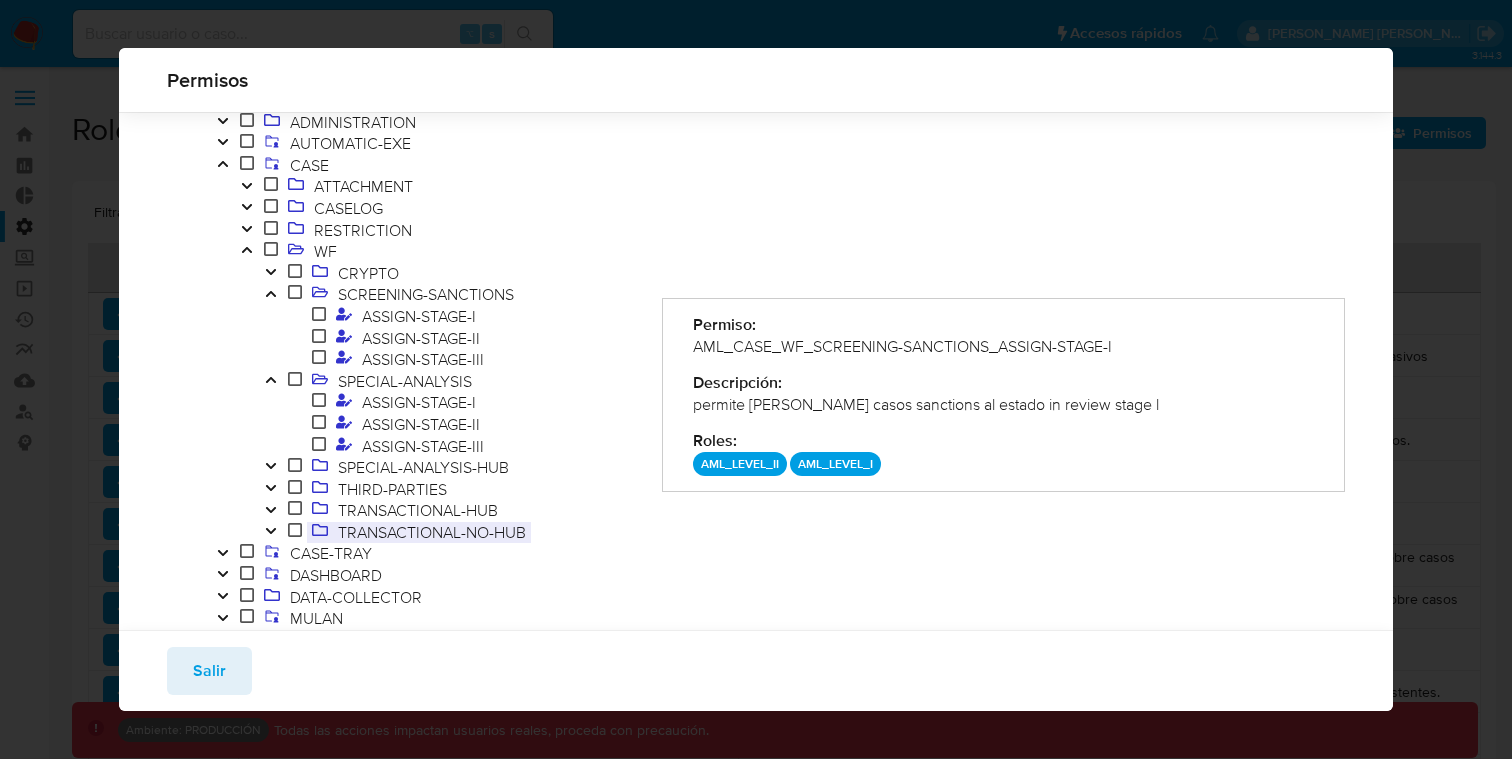 type 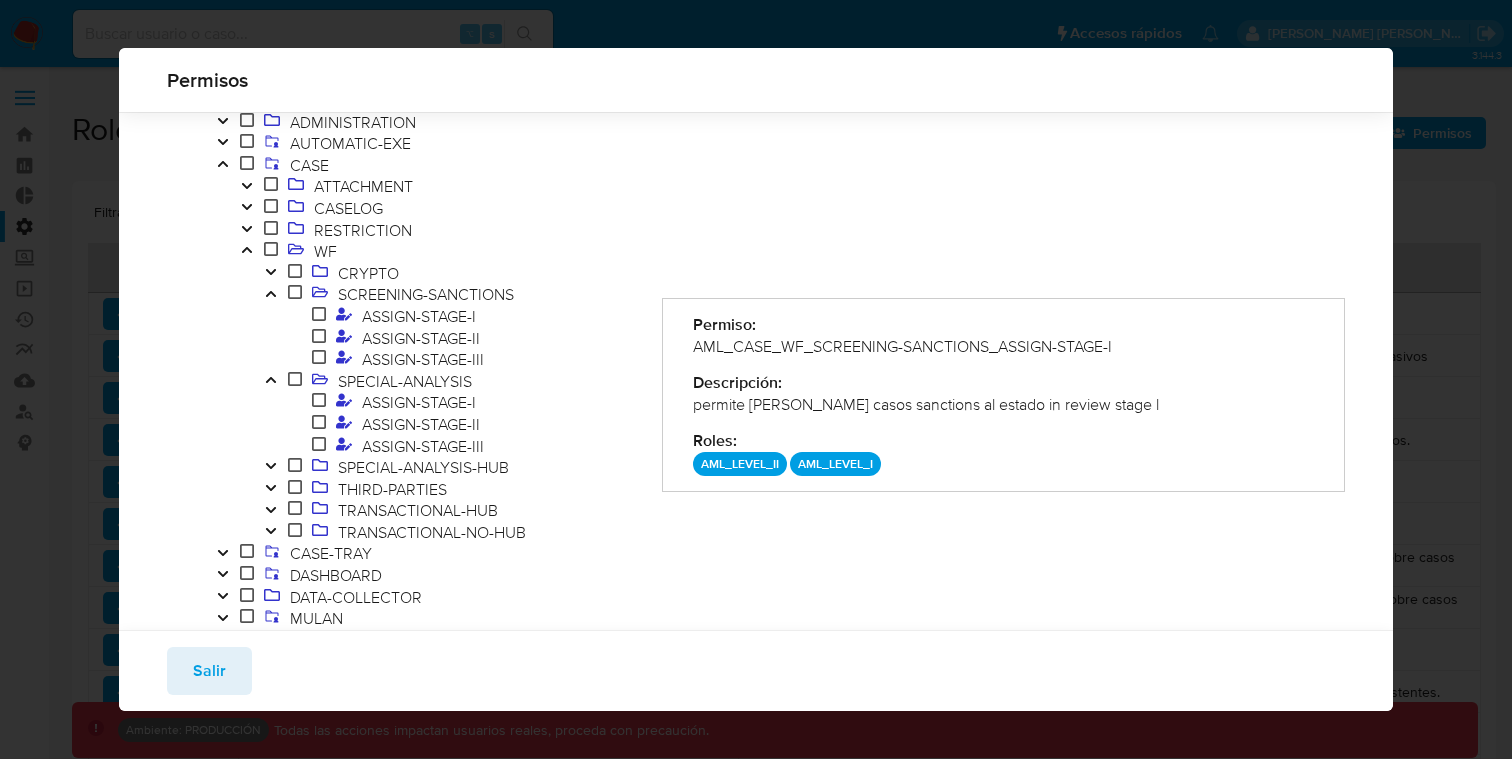 click on "permite tomar casos sanctions al estado in review stage l" at bounding box center [1003, 405] 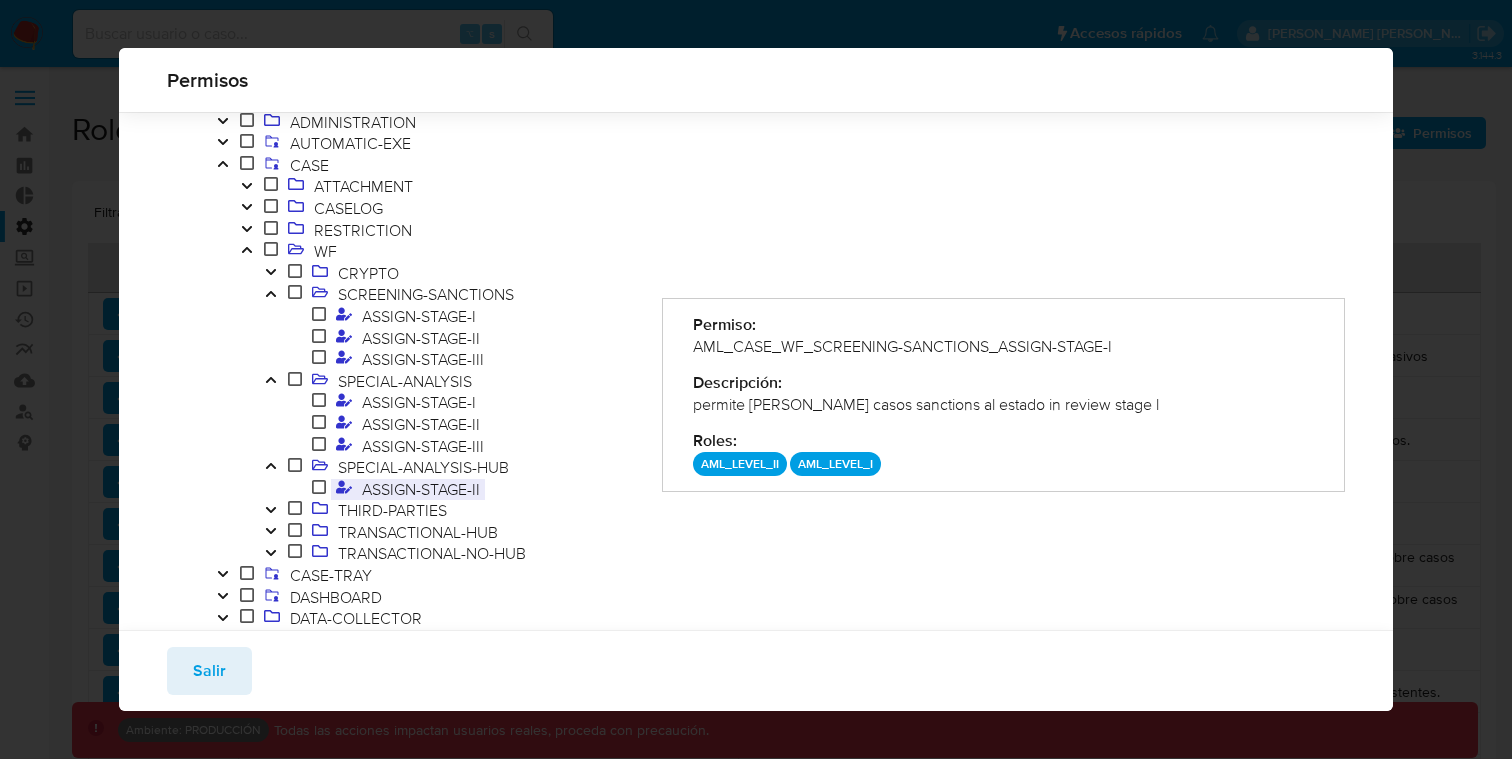 click on "ASSIGN-STAGE-II" at bounding box center (421, 489) 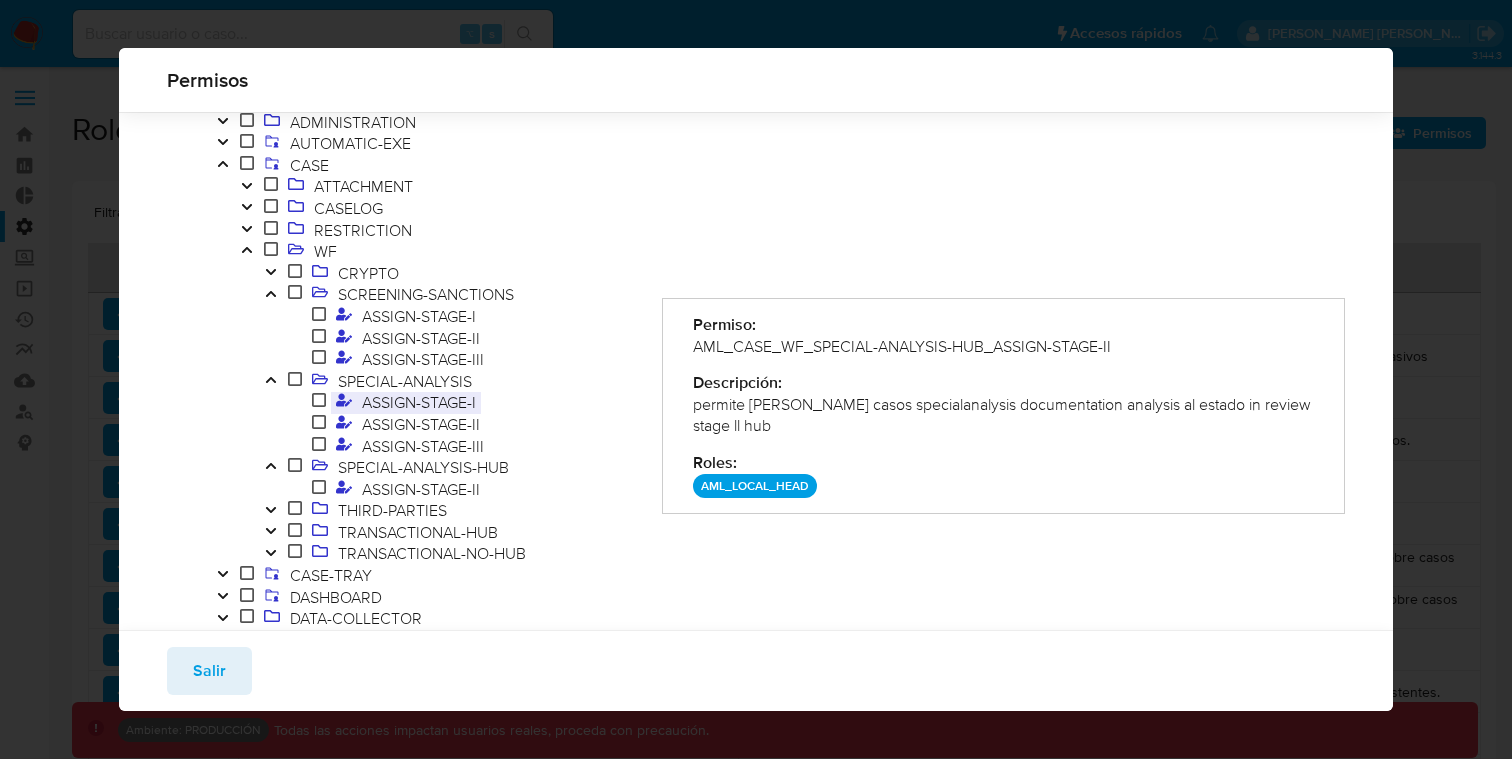 click on "ASSIGN-STAGE-I" at bounding box center [419, 402] 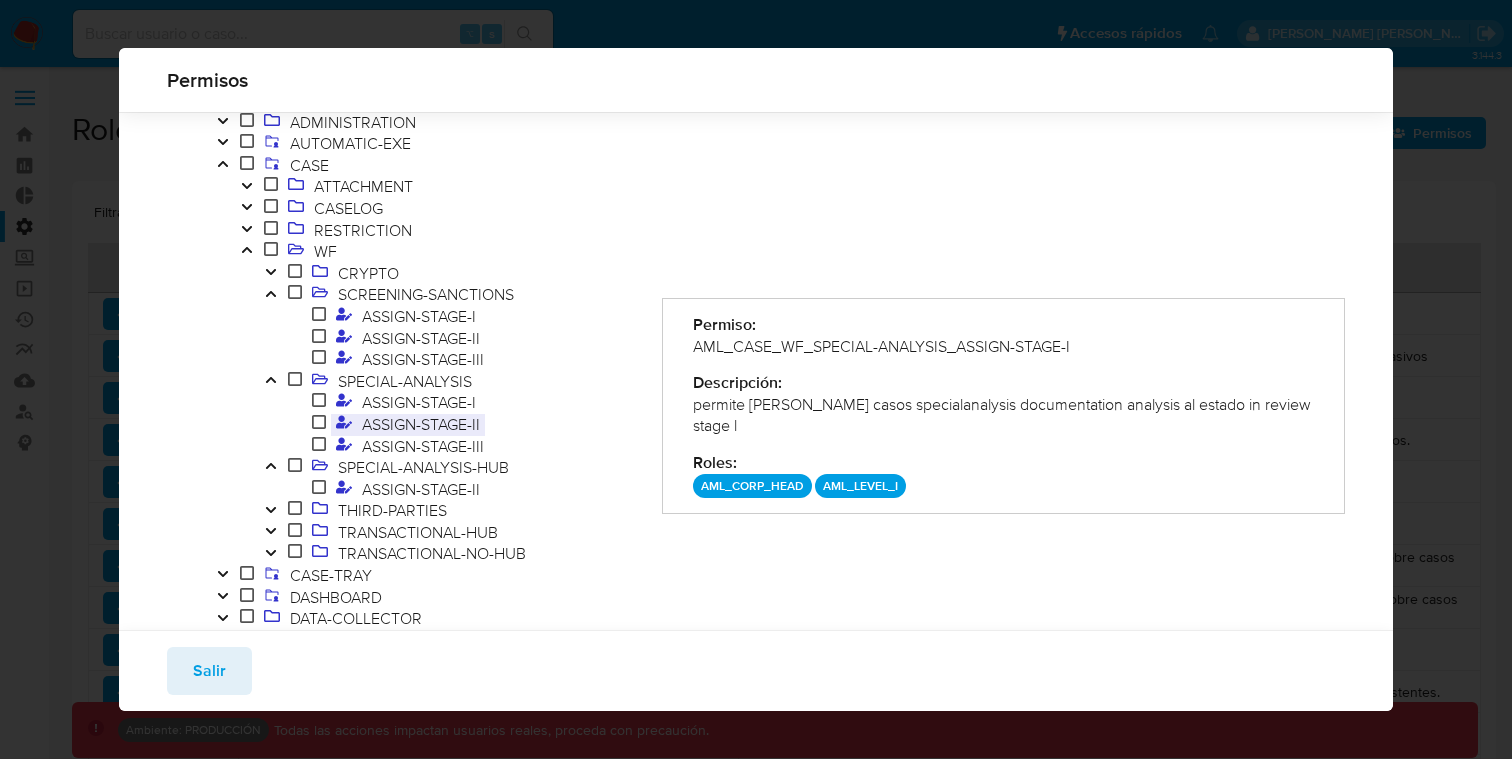 click on "ASSIGN-STAGE-II" at bounding box center [421, 424] 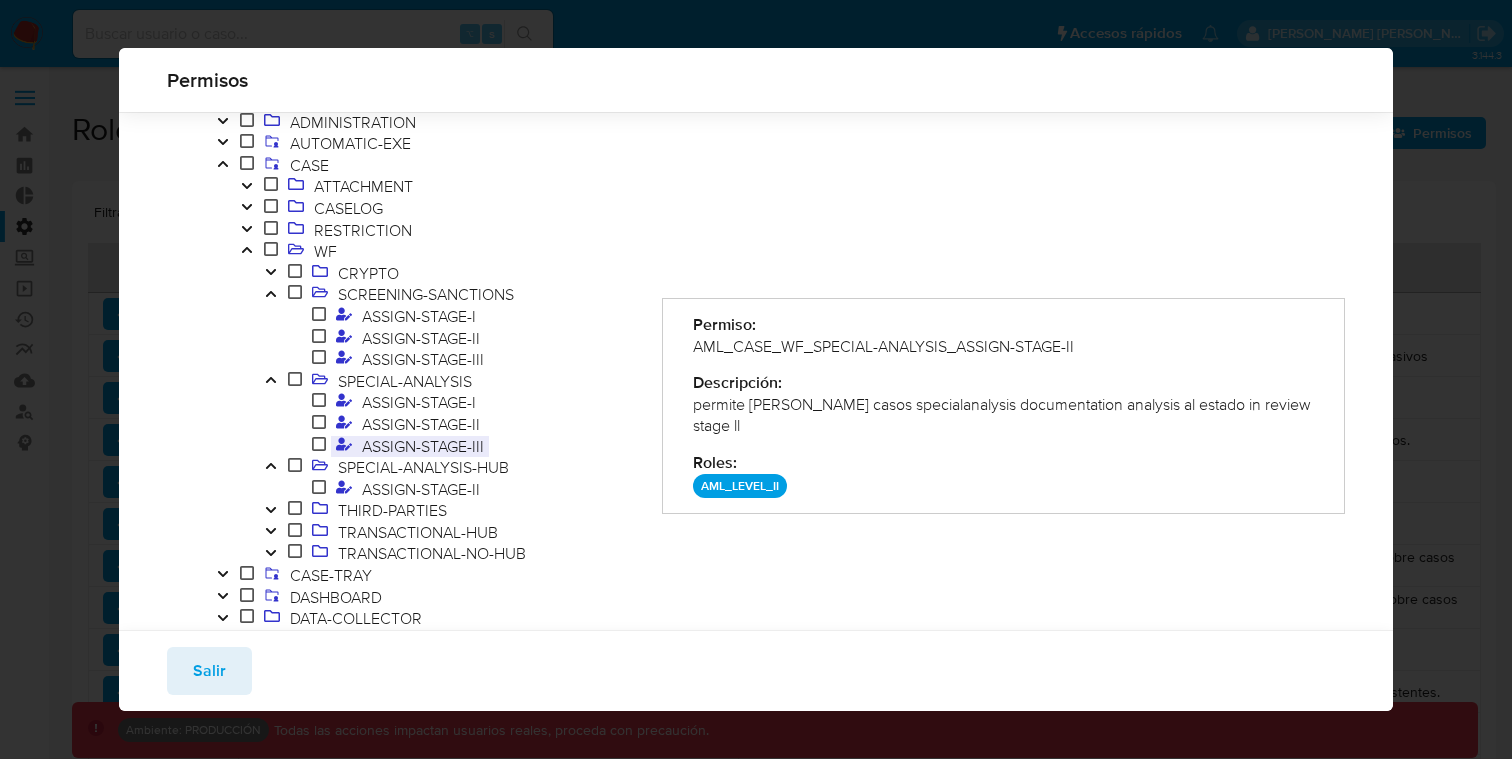 click on "ASSIGN-STAGE-III" at bounding box center (423, 446) 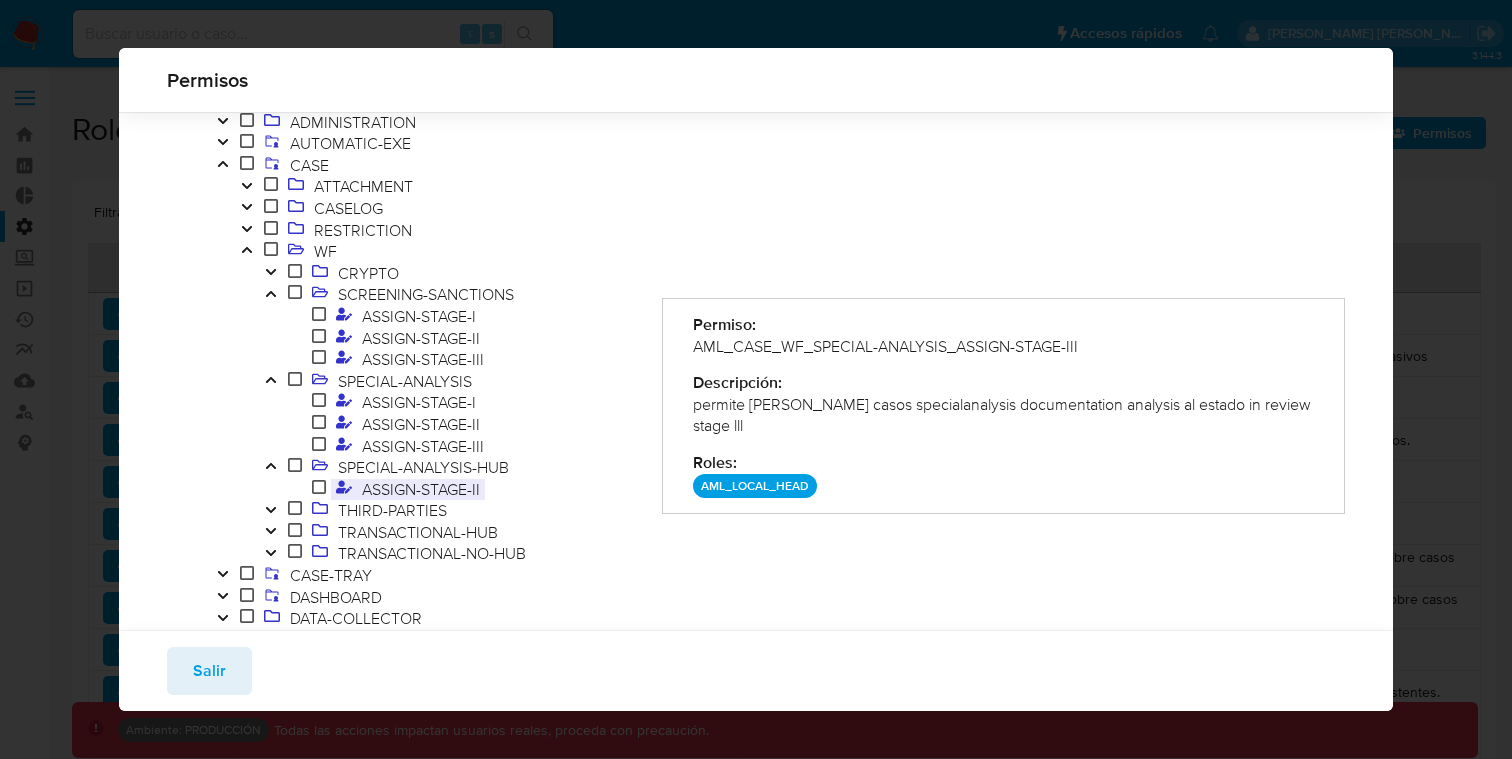 click on "ASSIGN-STAGE-II" at bounding box center [421, 489] 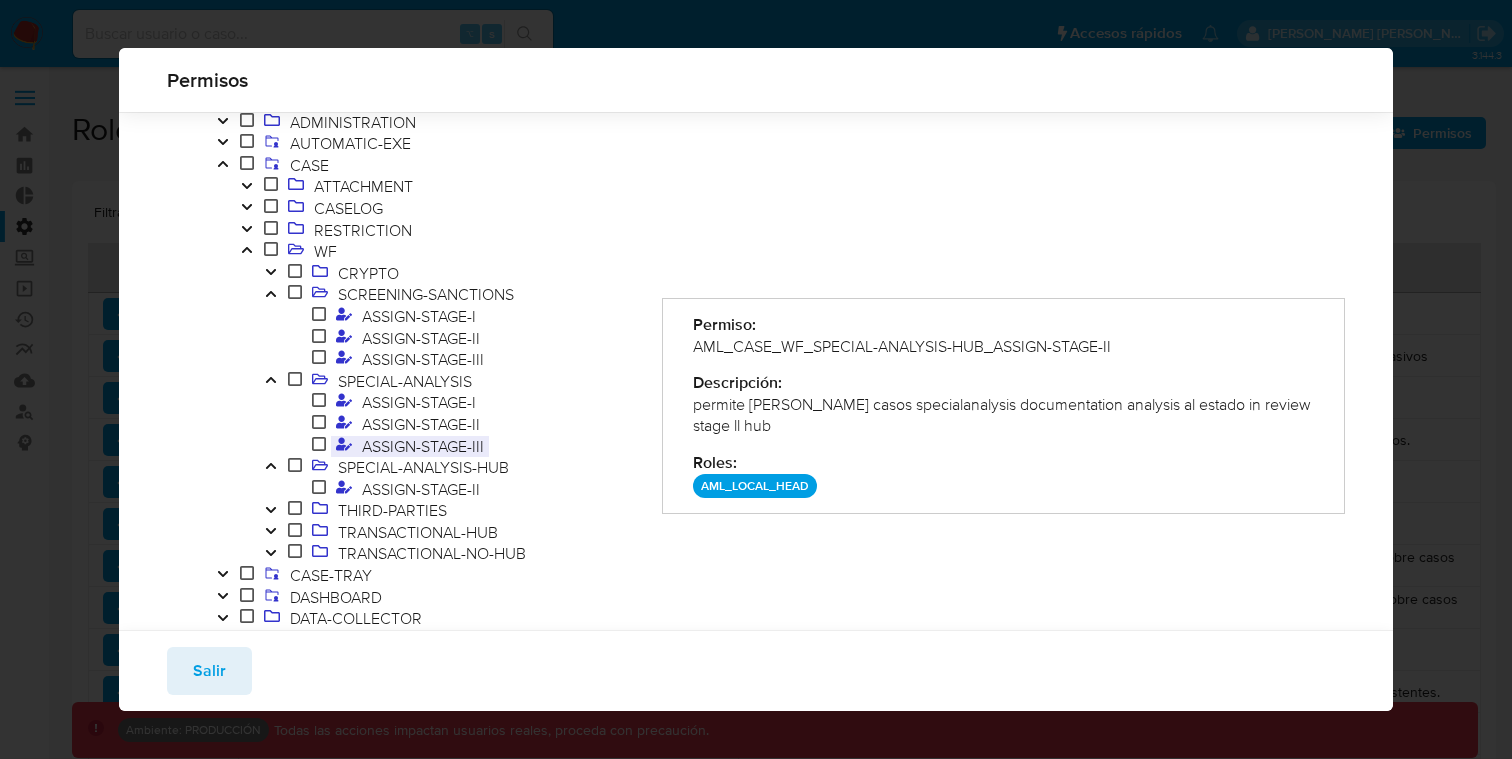 click on "ASSIGN-STAGE-III" at bounding box center [423, 446] 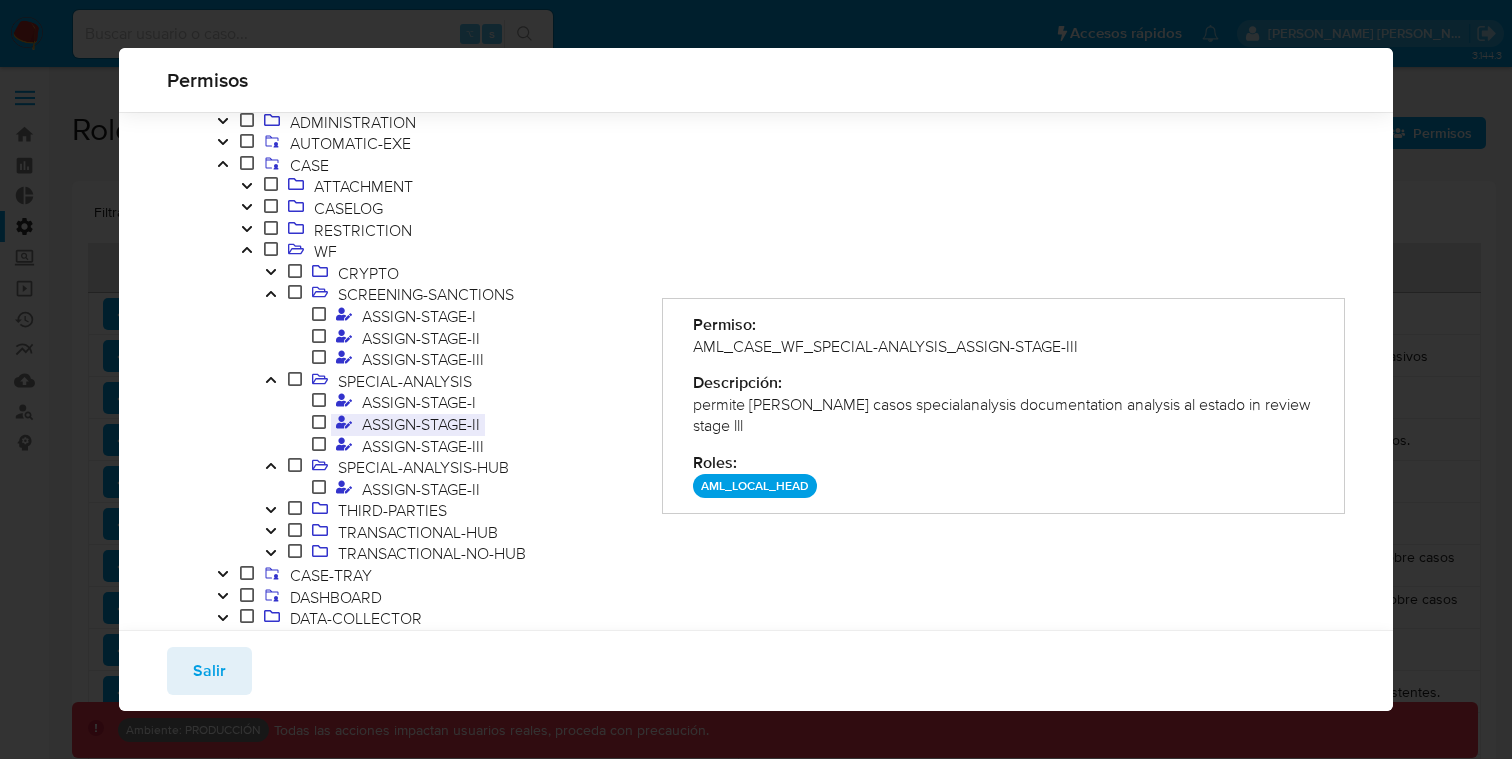 click on "ASSIGN-STAGE-II" at bounding box center [421, 424] 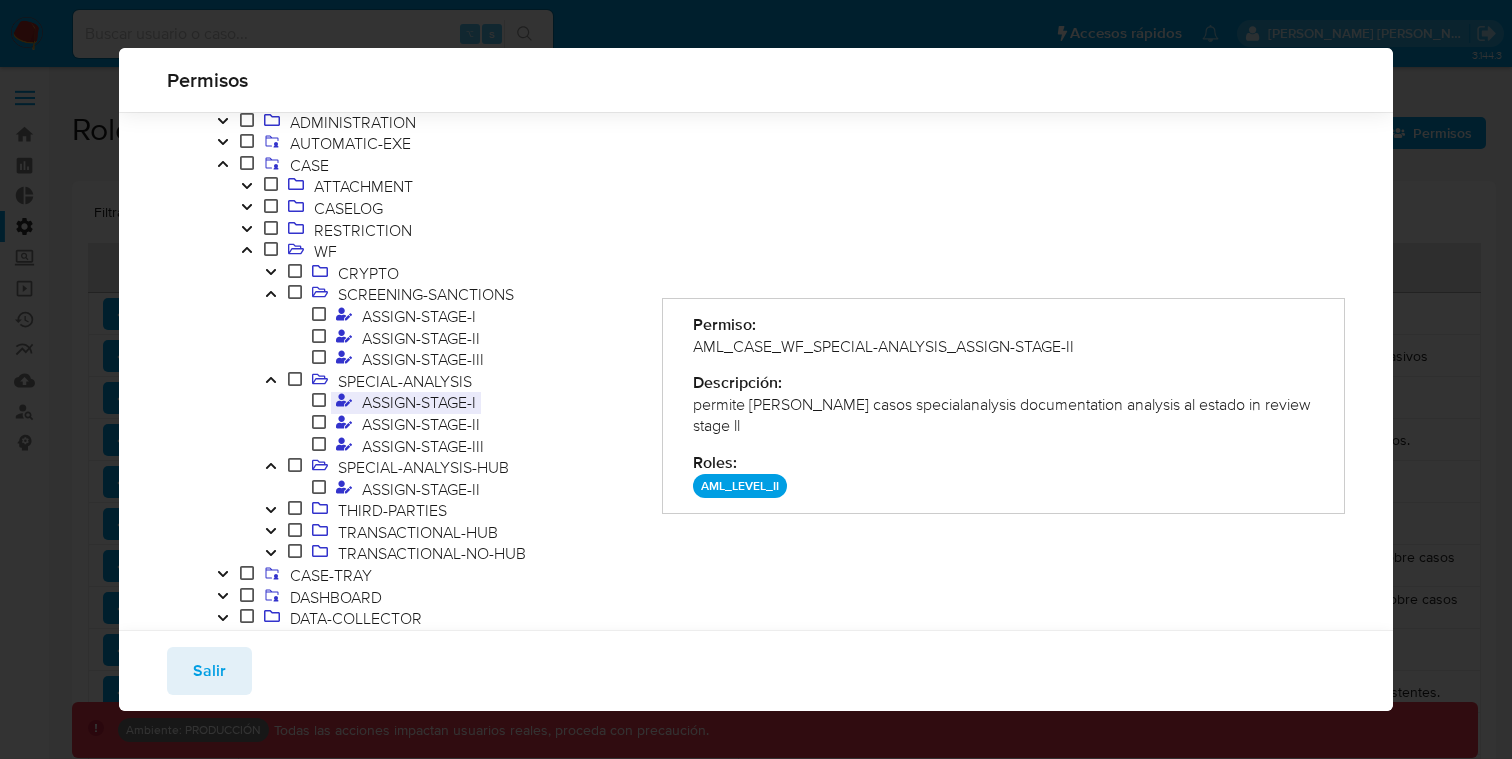 click on "ASSIGN-STAGE-I" at bounding box center (419, 402) 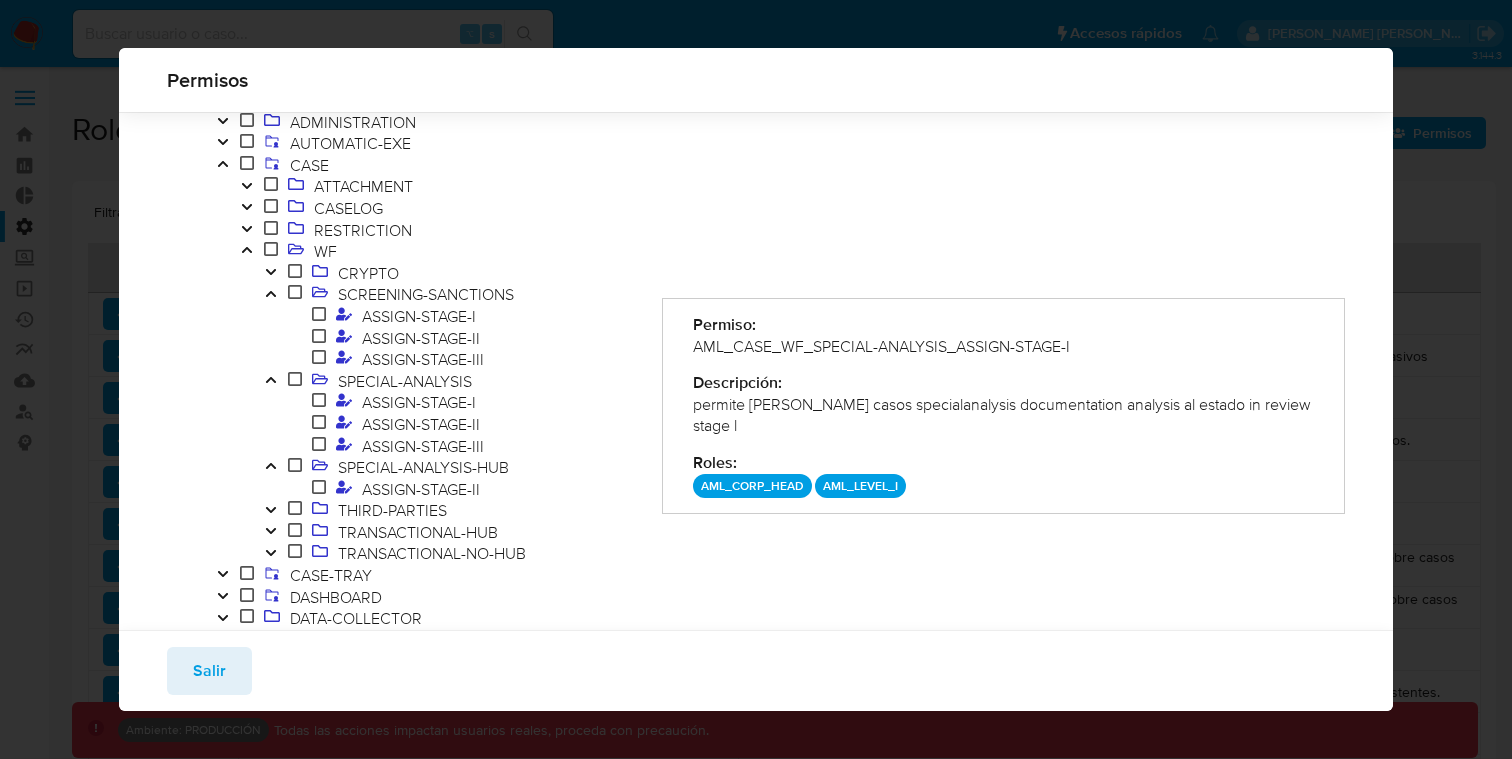 click 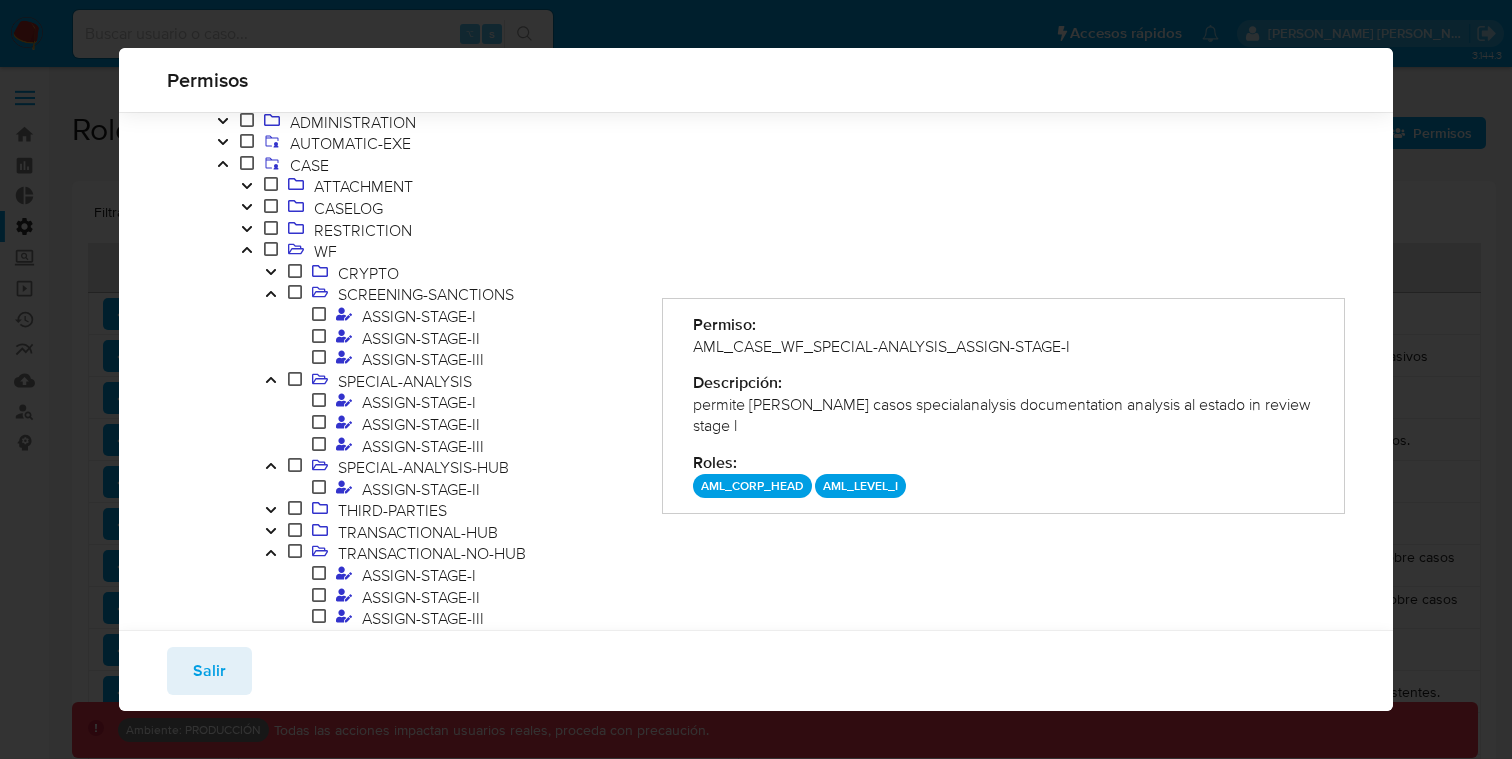 click 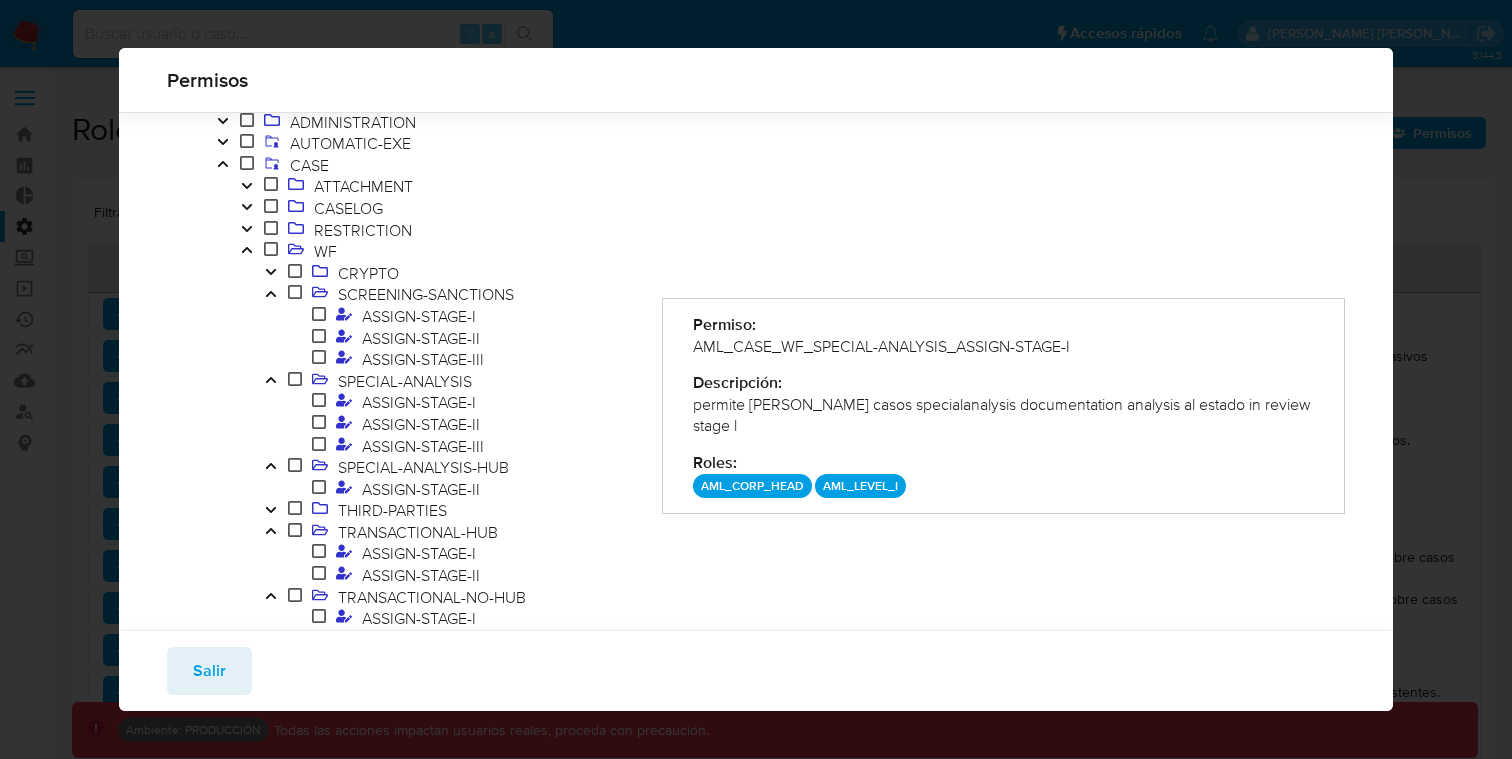 click at bounding box center (271, 511) 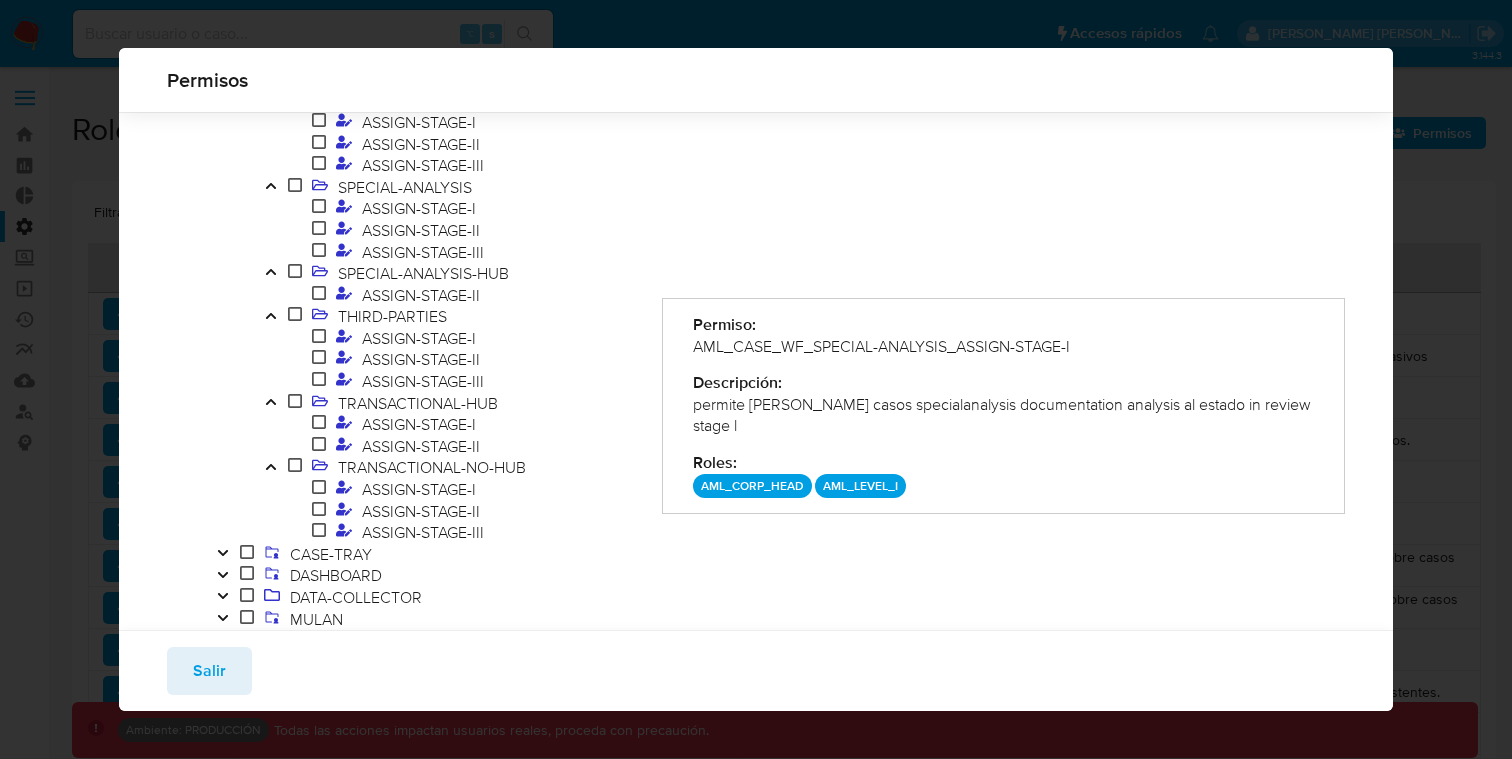 scroll, scrollTop: 274, scrollLeft: 0, axis: vertical 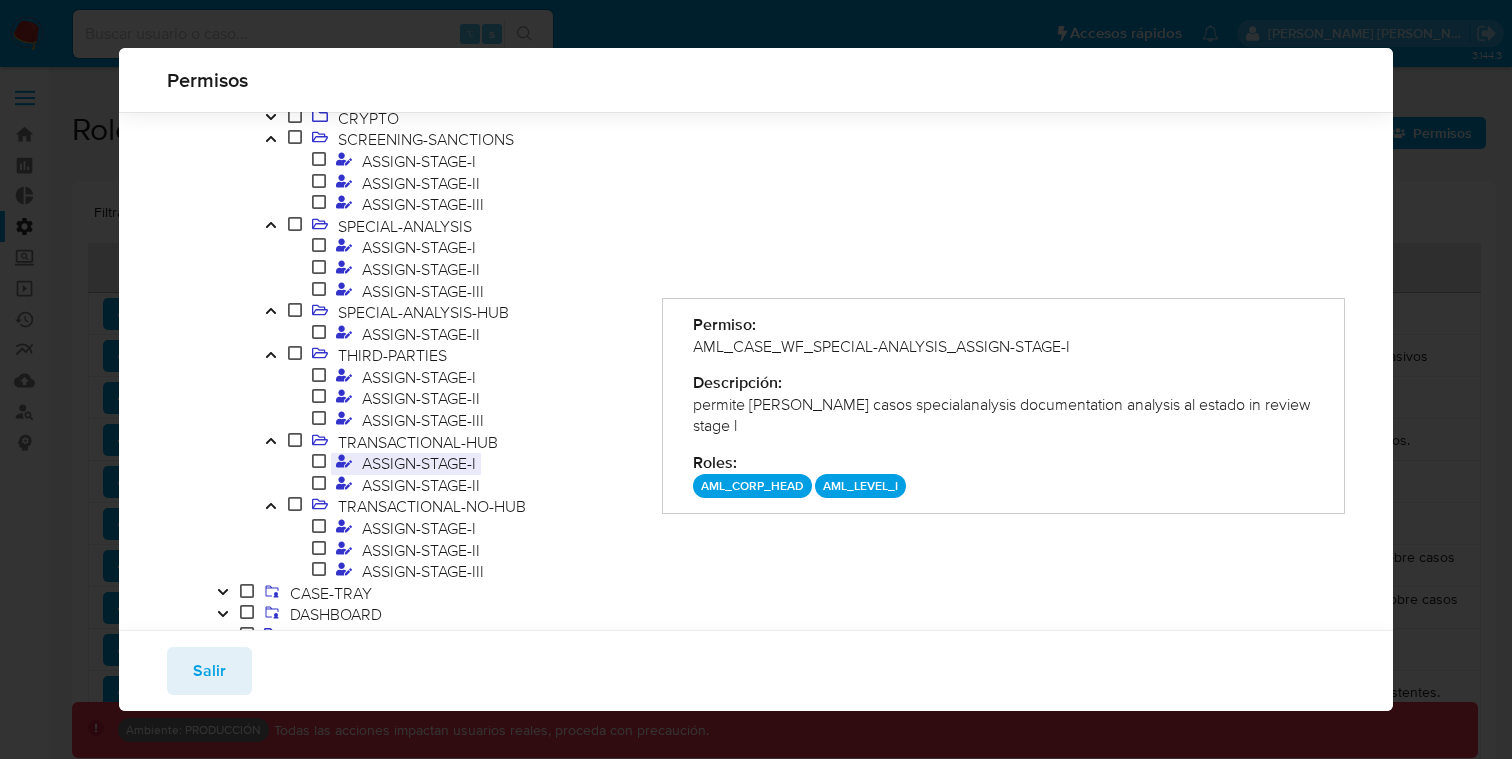 click on "ASSIGN-STAGE-I" at bounding box center [419, 463] 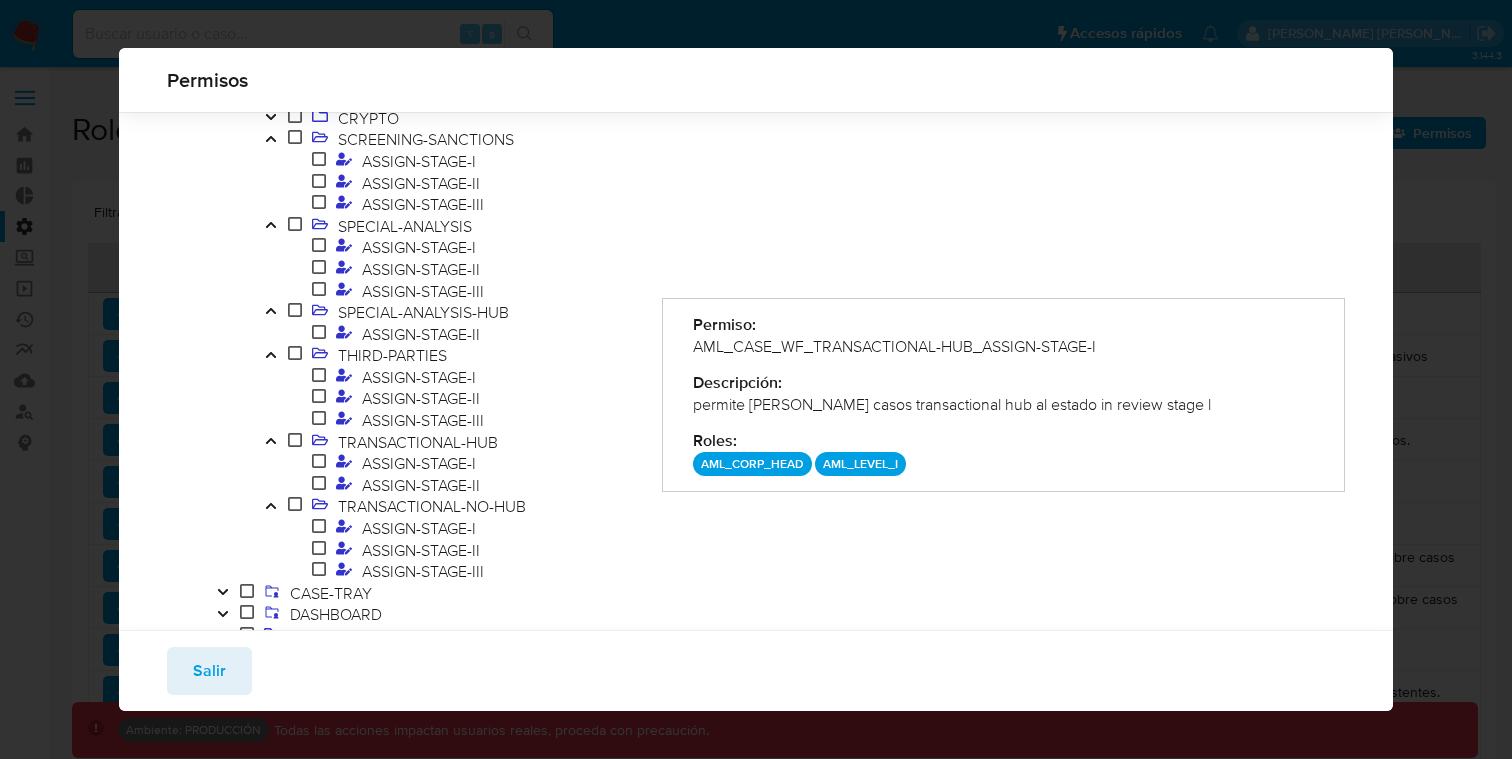 click on "AML_CASE_WF_TRANSACTIONAL-HUB_ASSIGN-STAGE-I" at bounding box center (1003, 347) 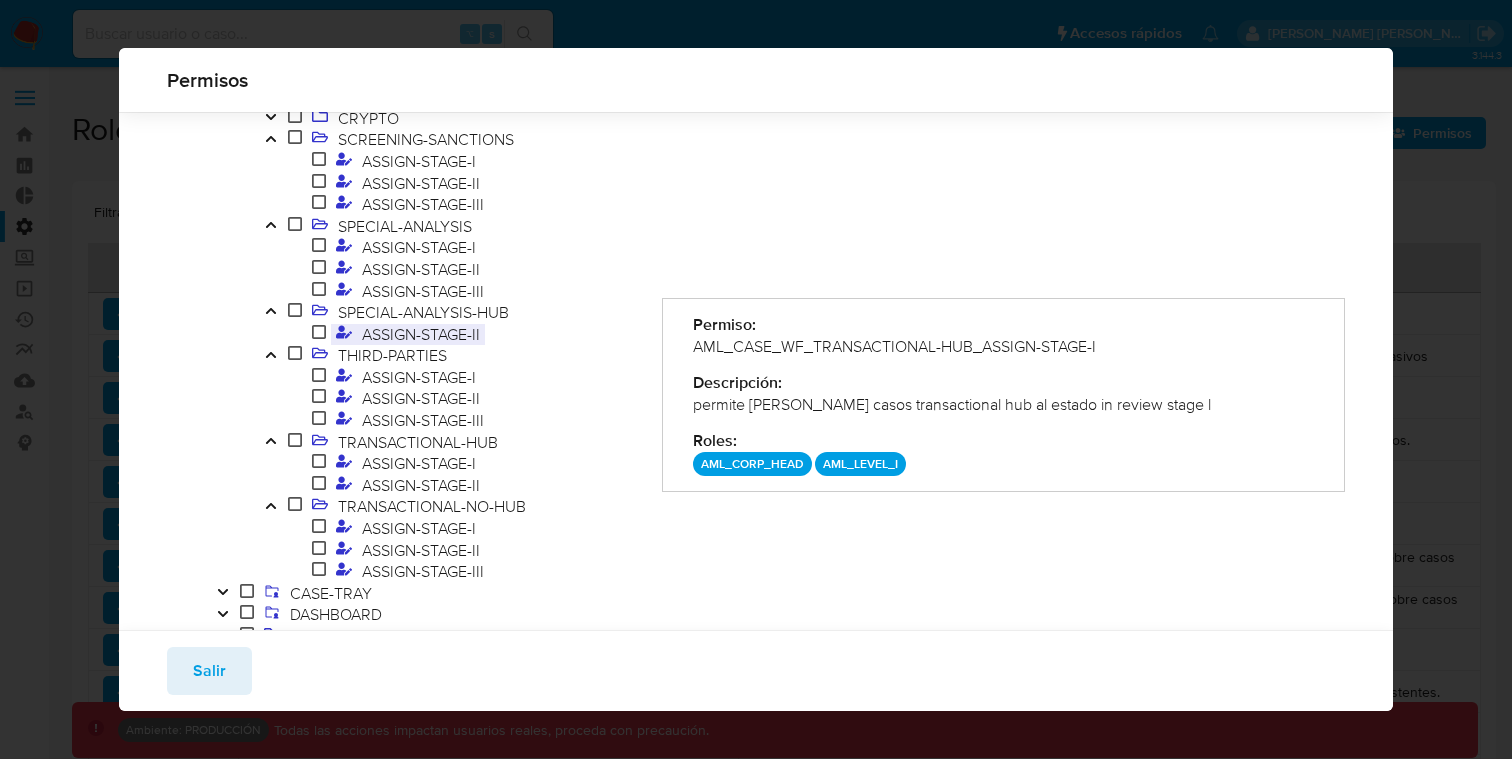 click on "ASSIGN-STAGE-II" at bounding box center (421, 334) 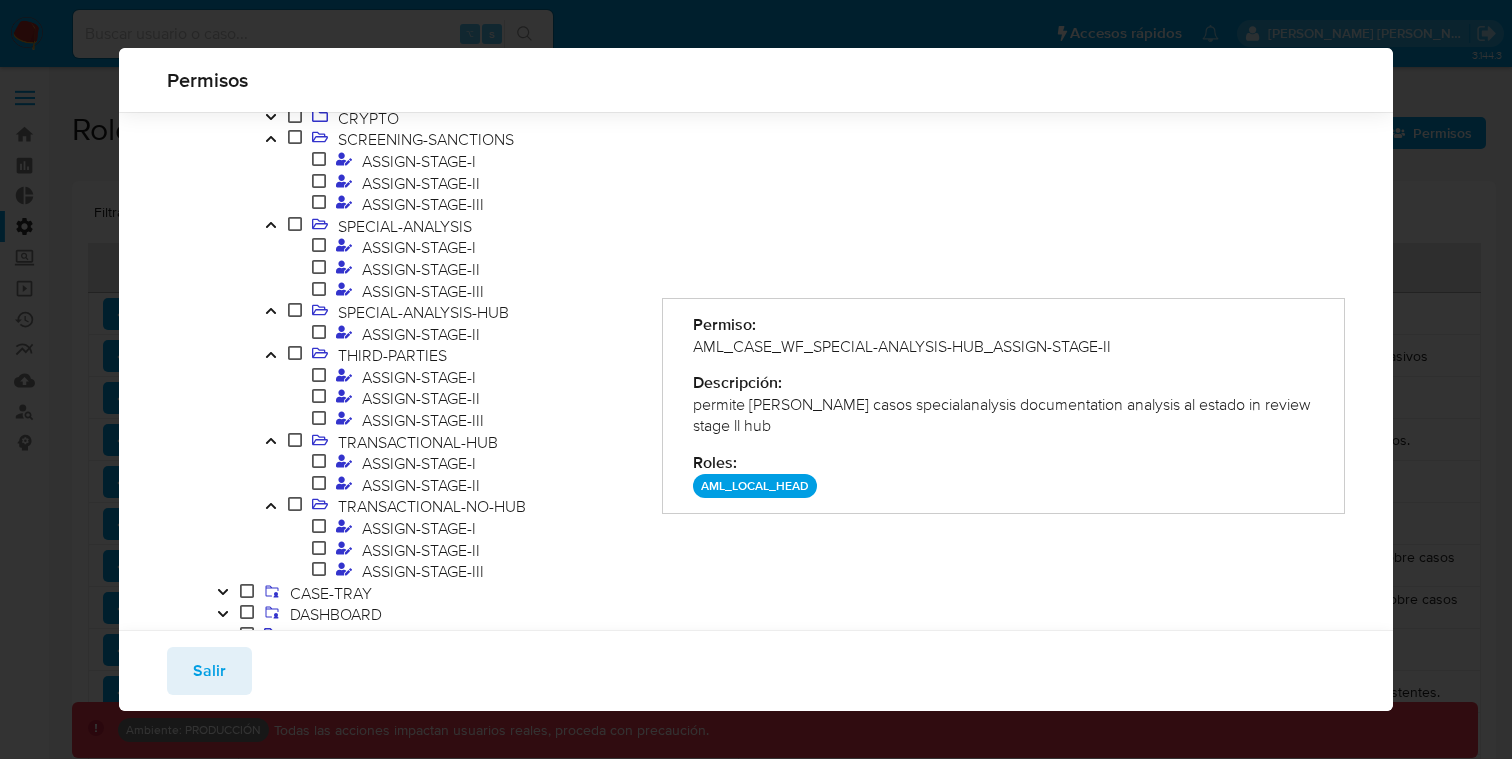 click on "AML_CASE_WF_SPECIAL-ANALYSIS-HUB_ASSIGN-STAGE-II" at bounding box center (1003, 347) 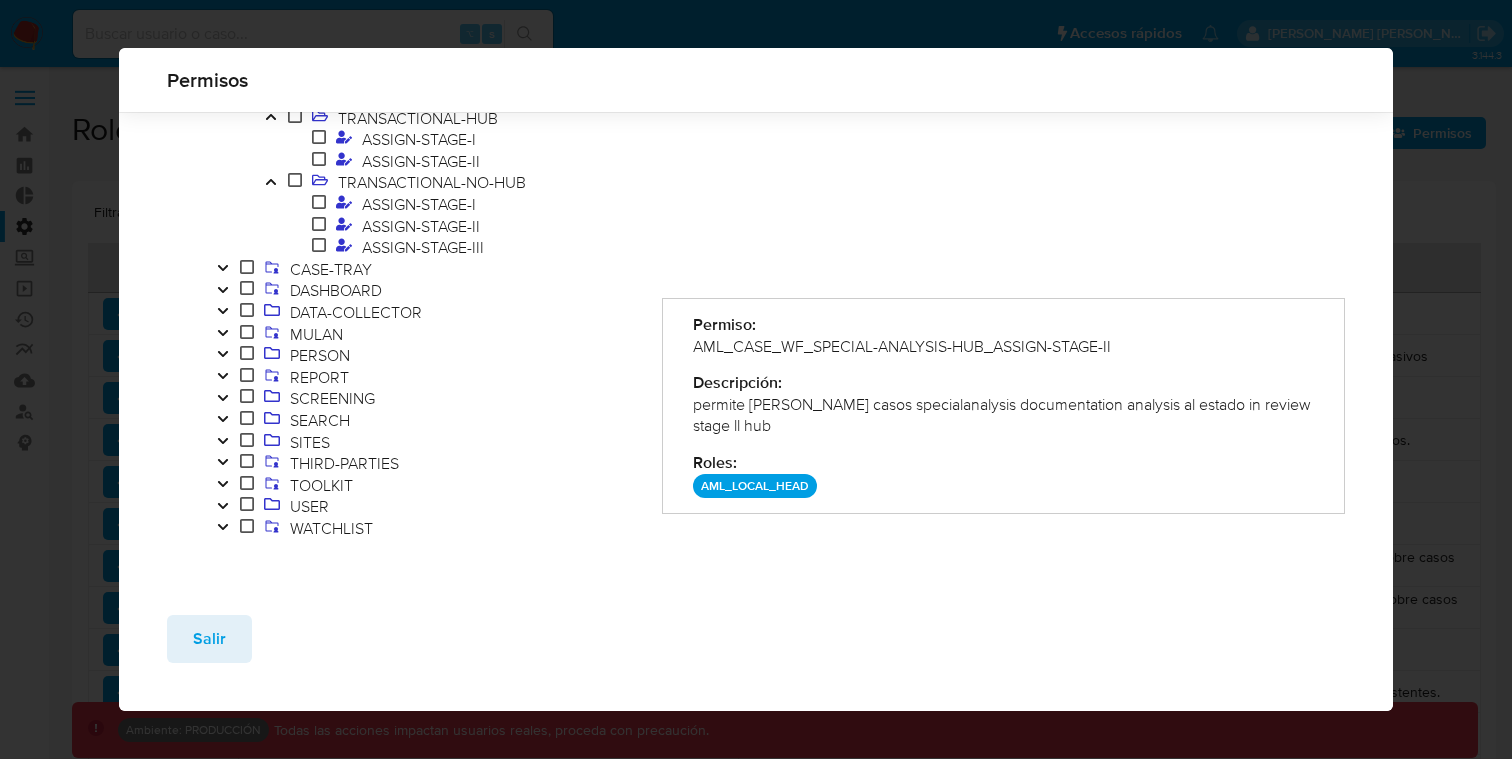 scroll, scrollTop: 563, scrollLeft: 0, axis: vertical 